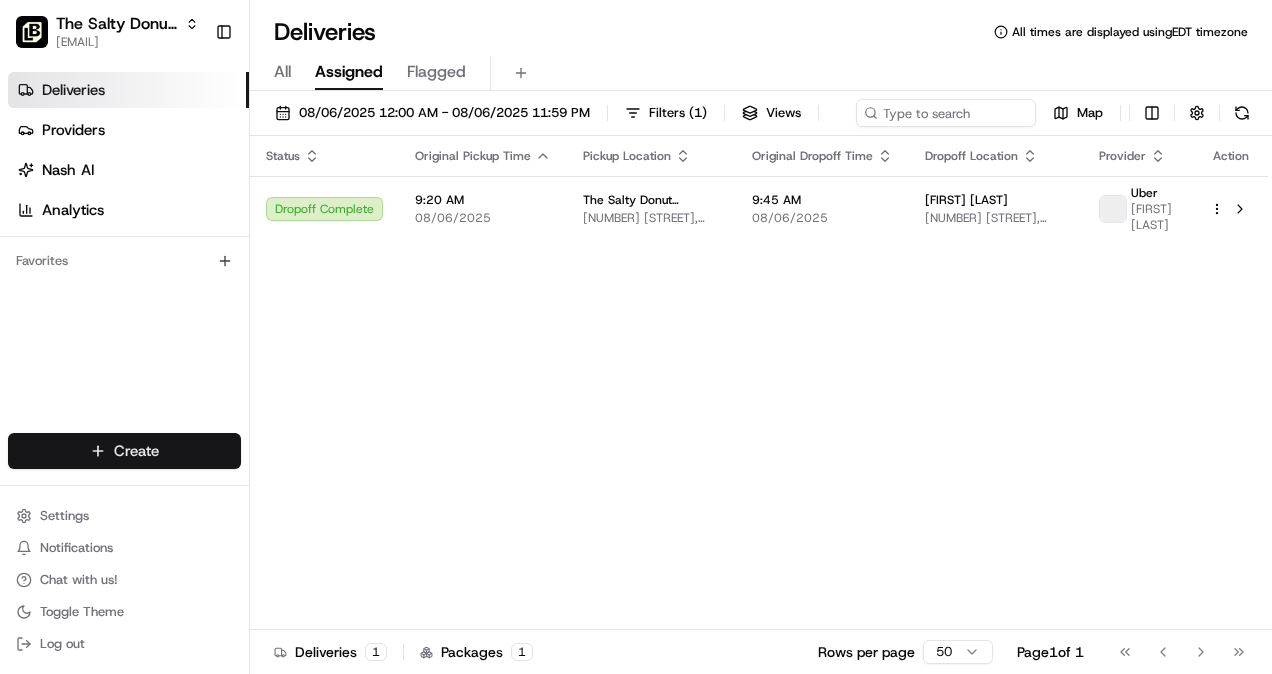 scroll, scrollTop: 0, scrollLeft: 0, axis: both 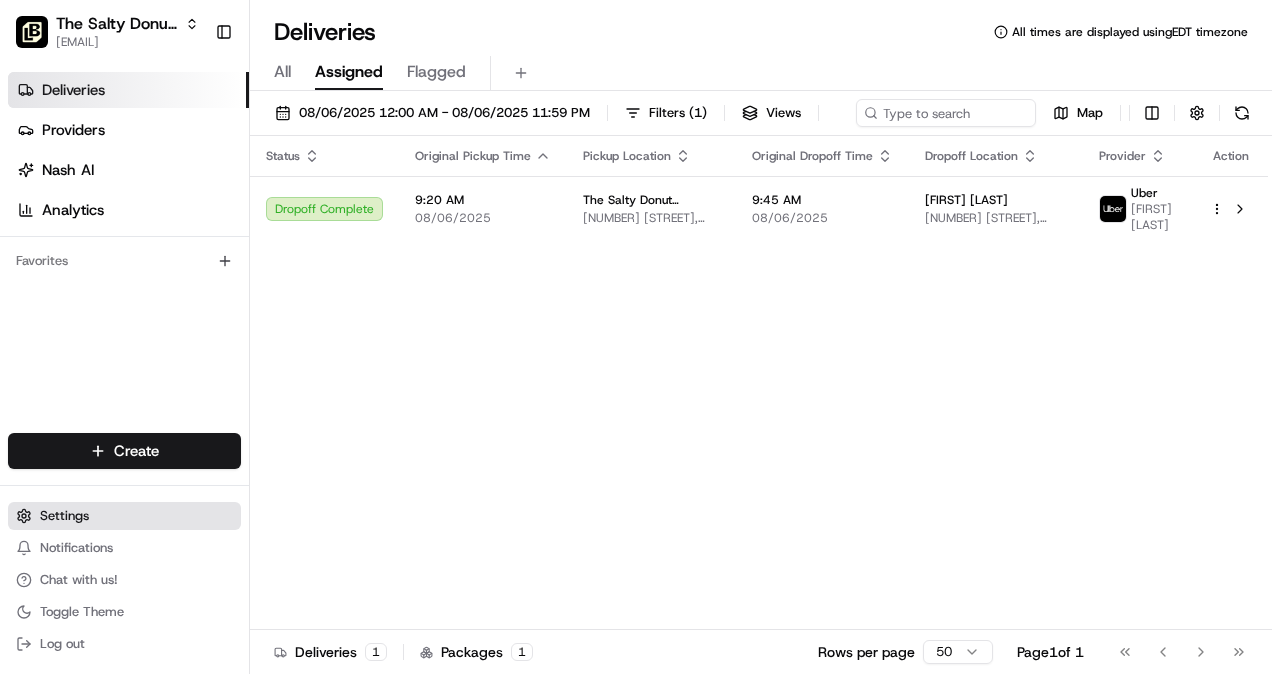 click on "Settings" at bounding box center [64, 516] 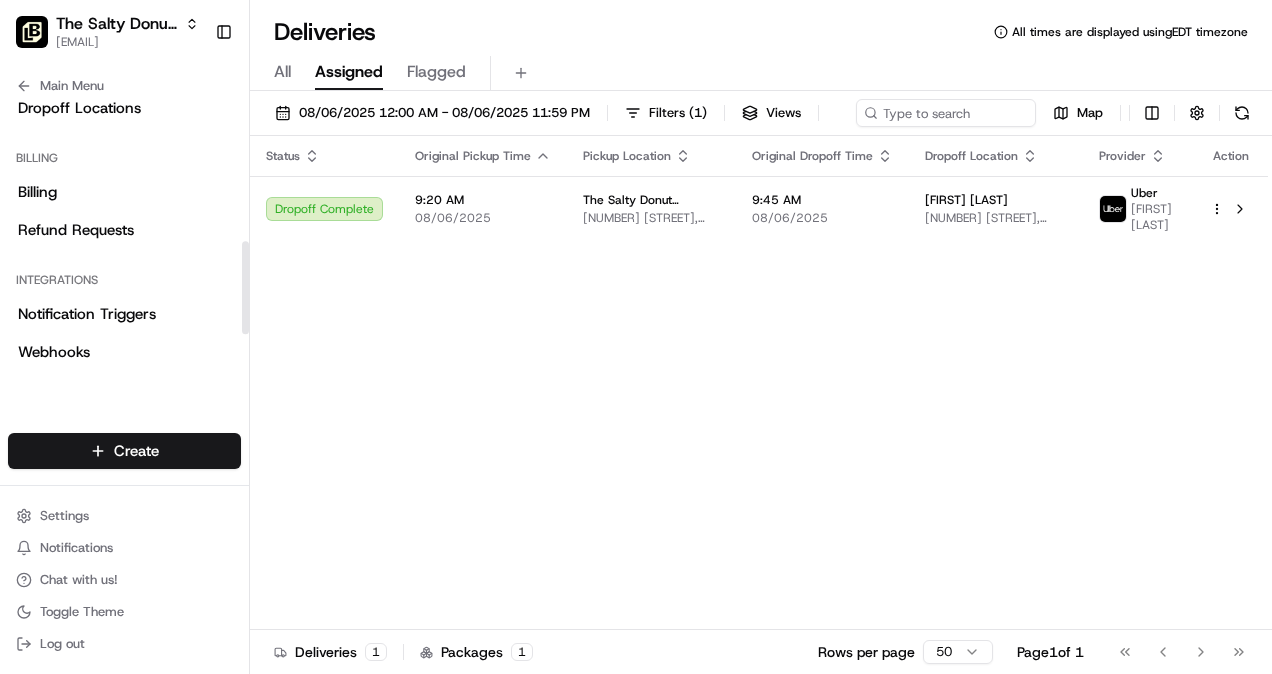 scroll, scrollTop: 464, scrollLeft: 0, axis: vertical 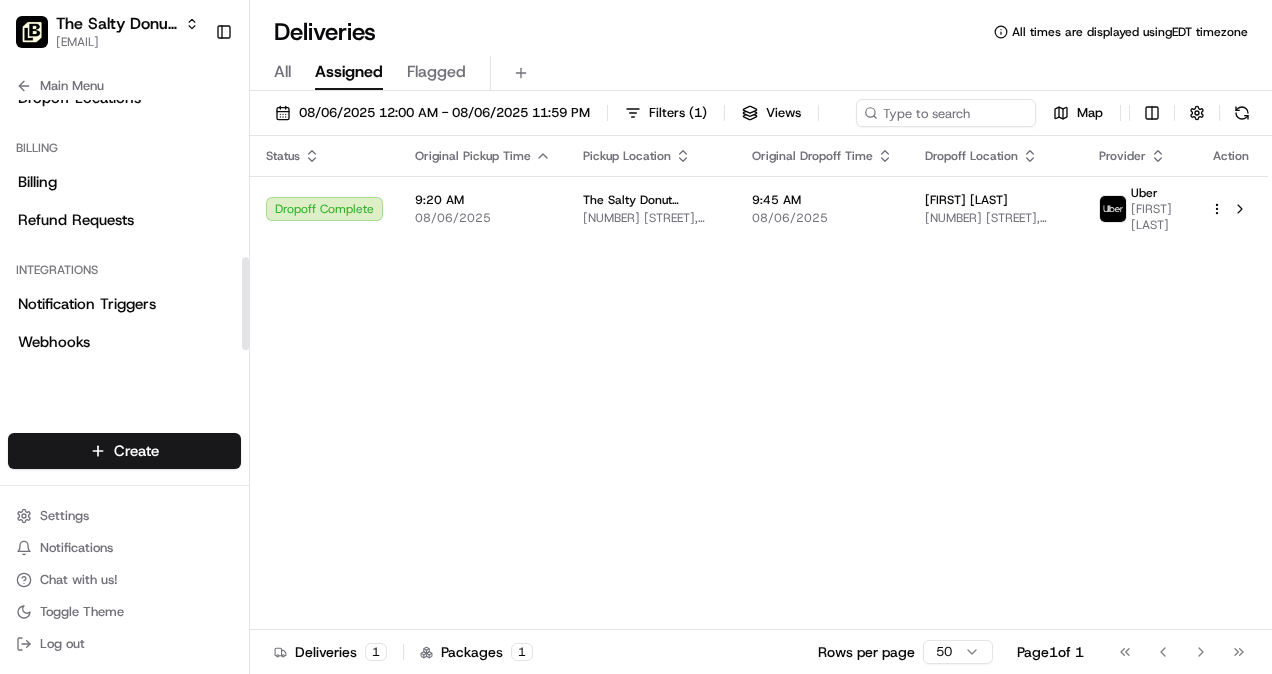 drag, startPoint x: 242, startPoint y: 170, endPoint x: 248, endPoint y: 327, distance: 157.11461 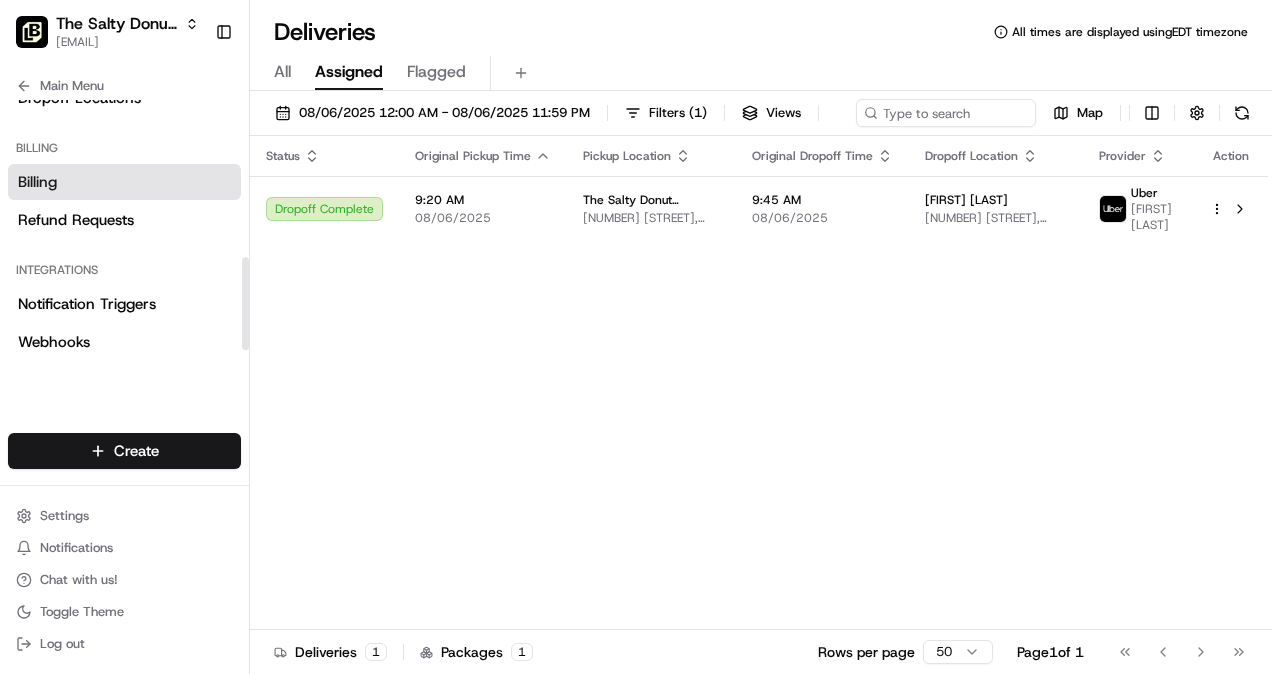 click on "Billing" at bounding box center (37, 182) 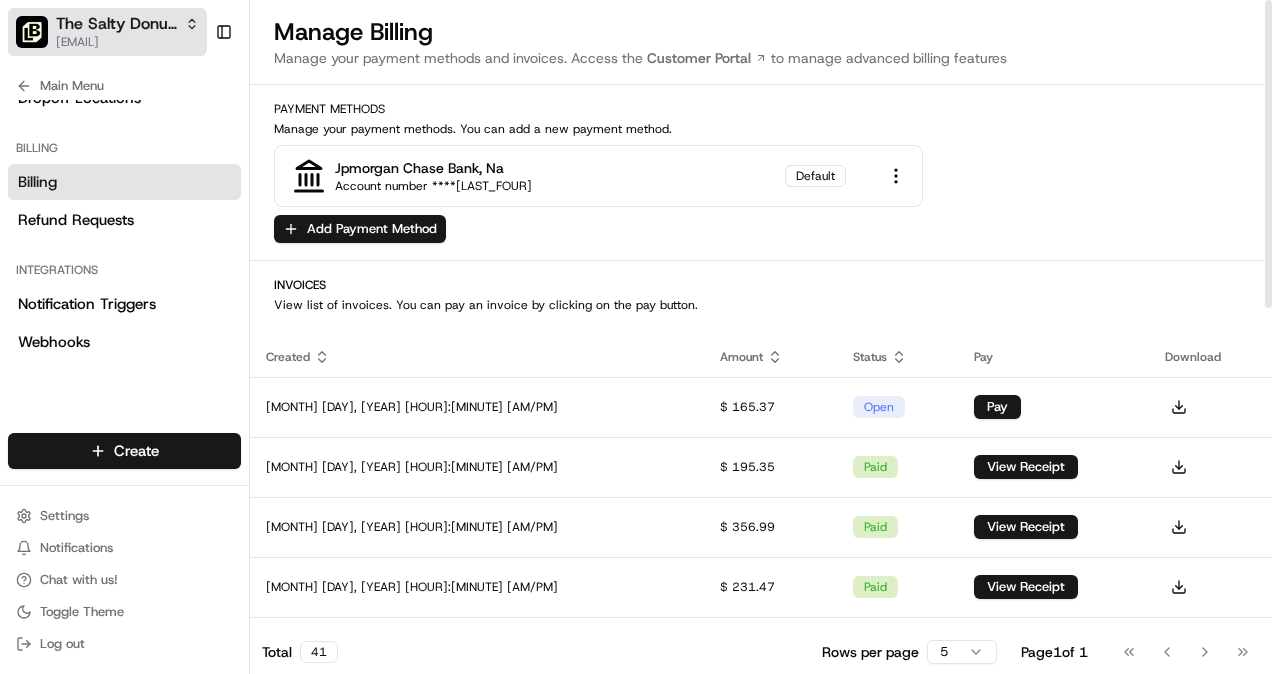 click 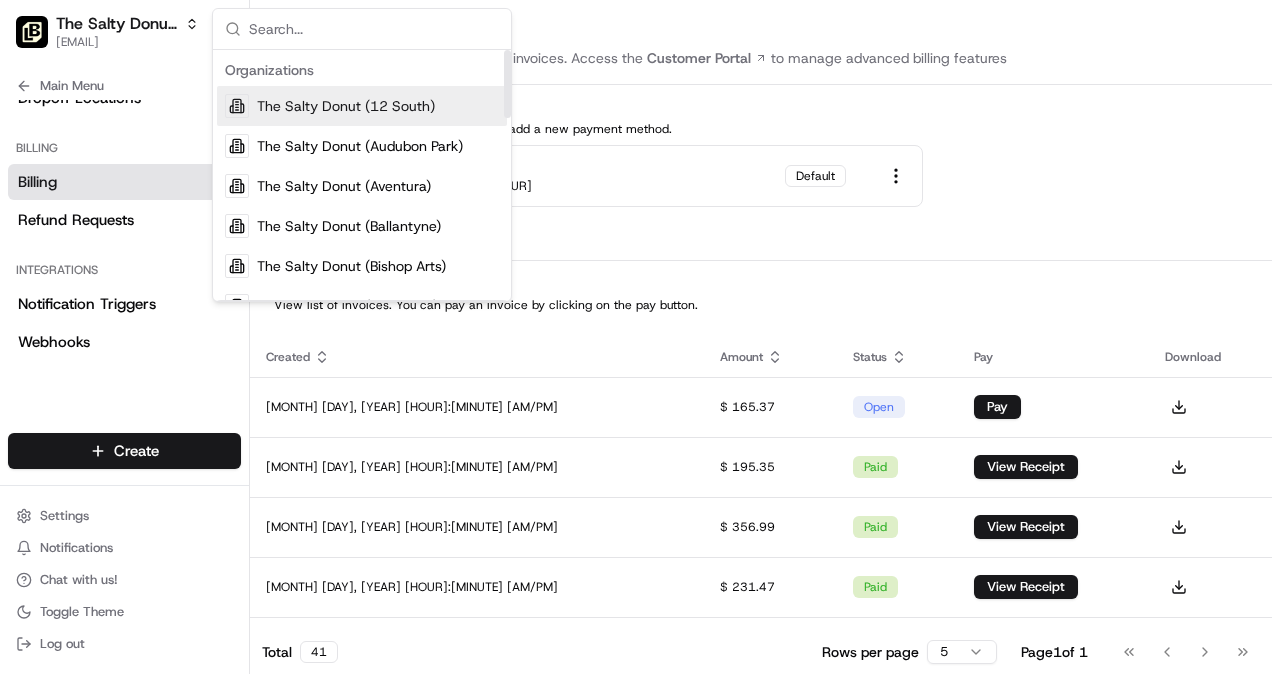click on "The Salty Donut (12 South)" at bounding box center (346, 106) 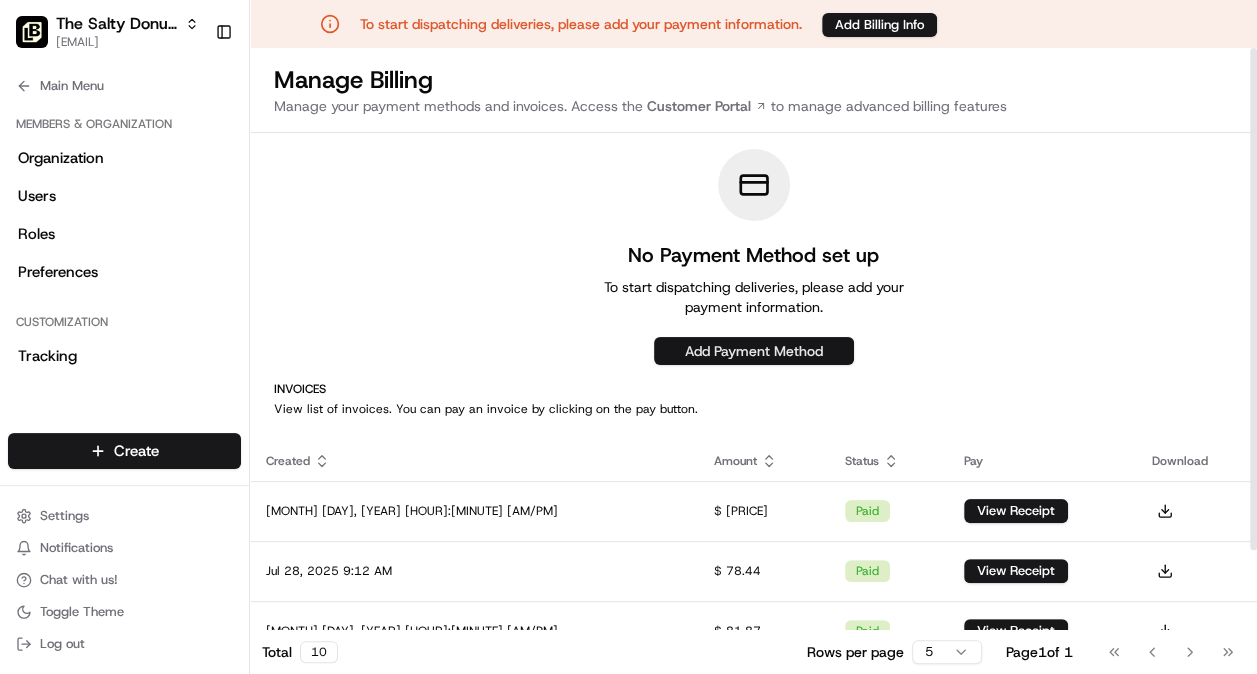 click on "Add Payment Method" at bounding box center (754, 351) 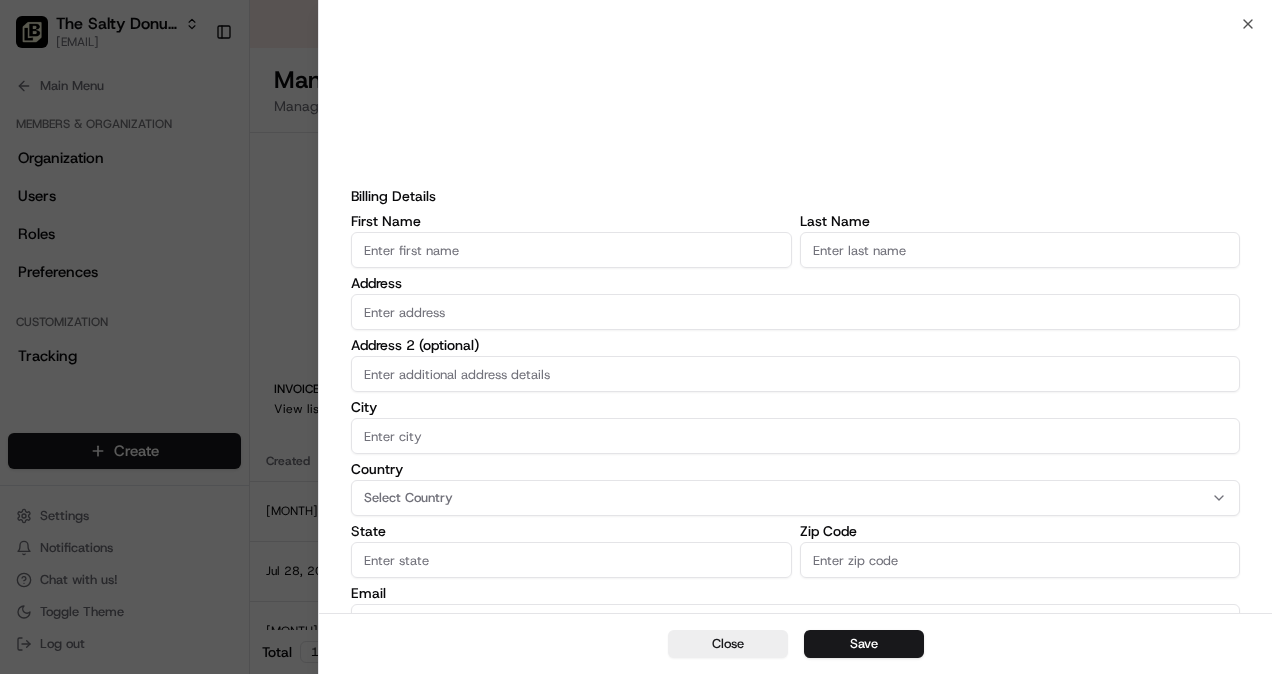 click on "First Name" at bounding box center [571, 250] 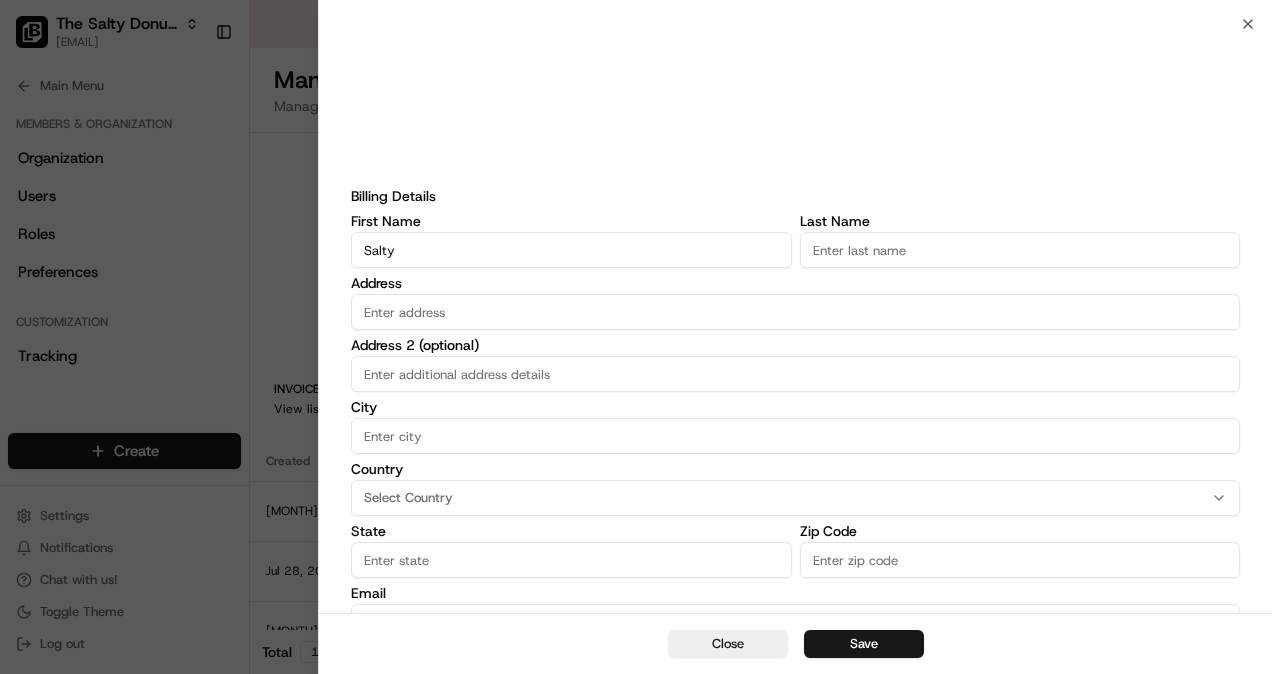 type on "Donut" 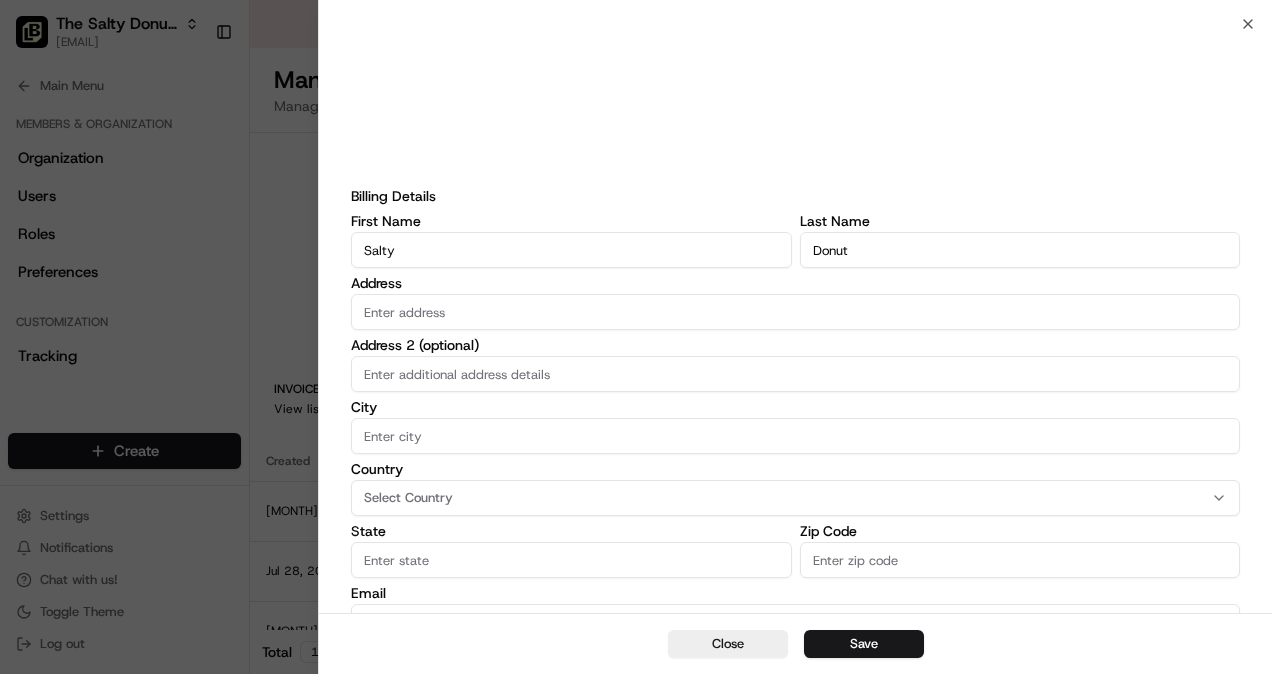 type on "[NUMBER] [STREET]" 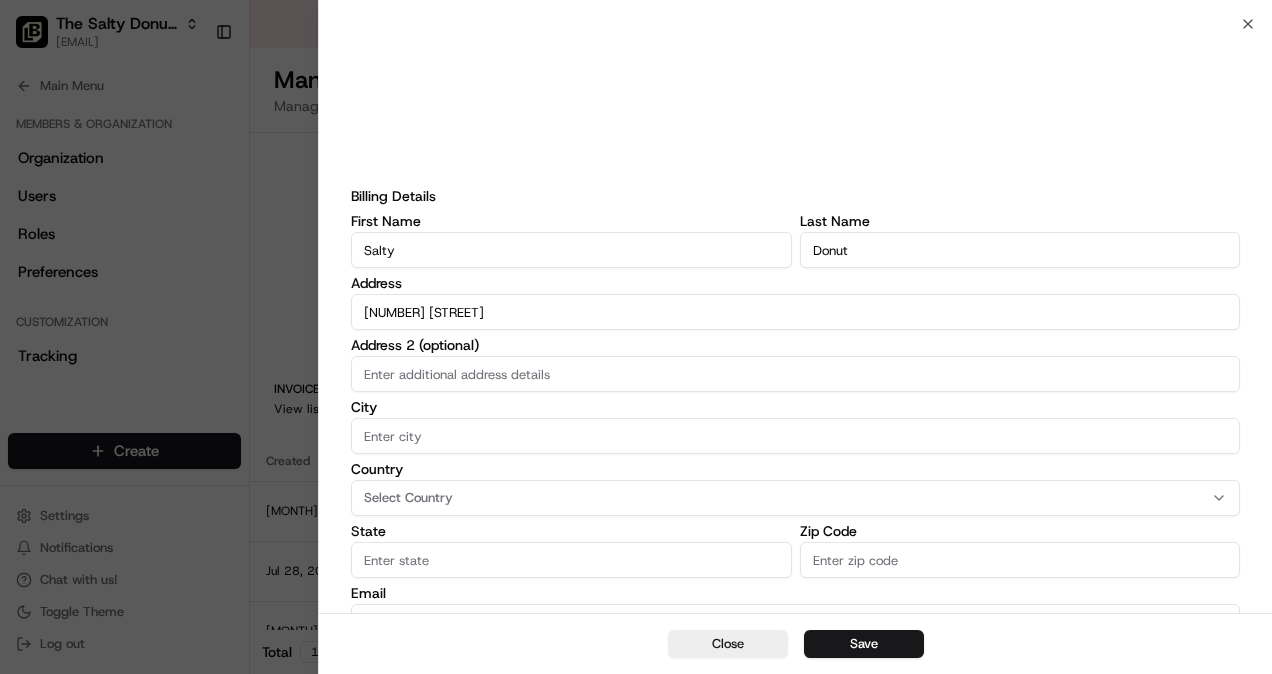 type on "Unit [UNIT]" 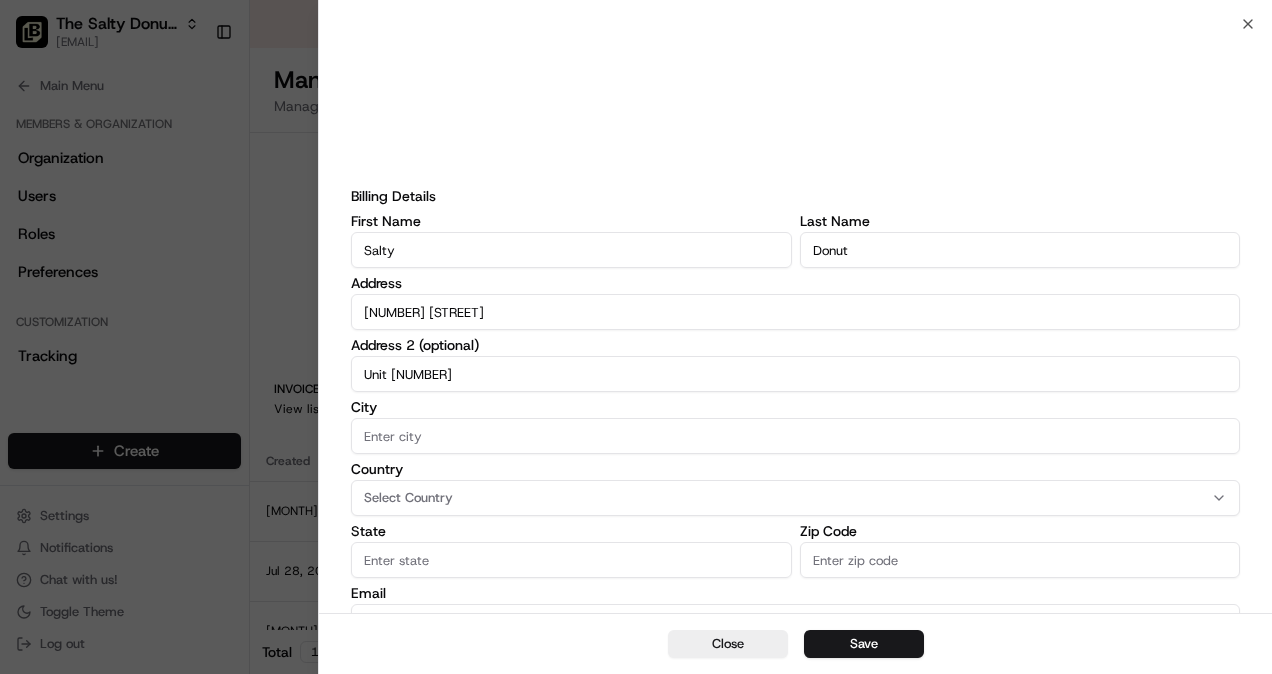 type on "Coral Gables" 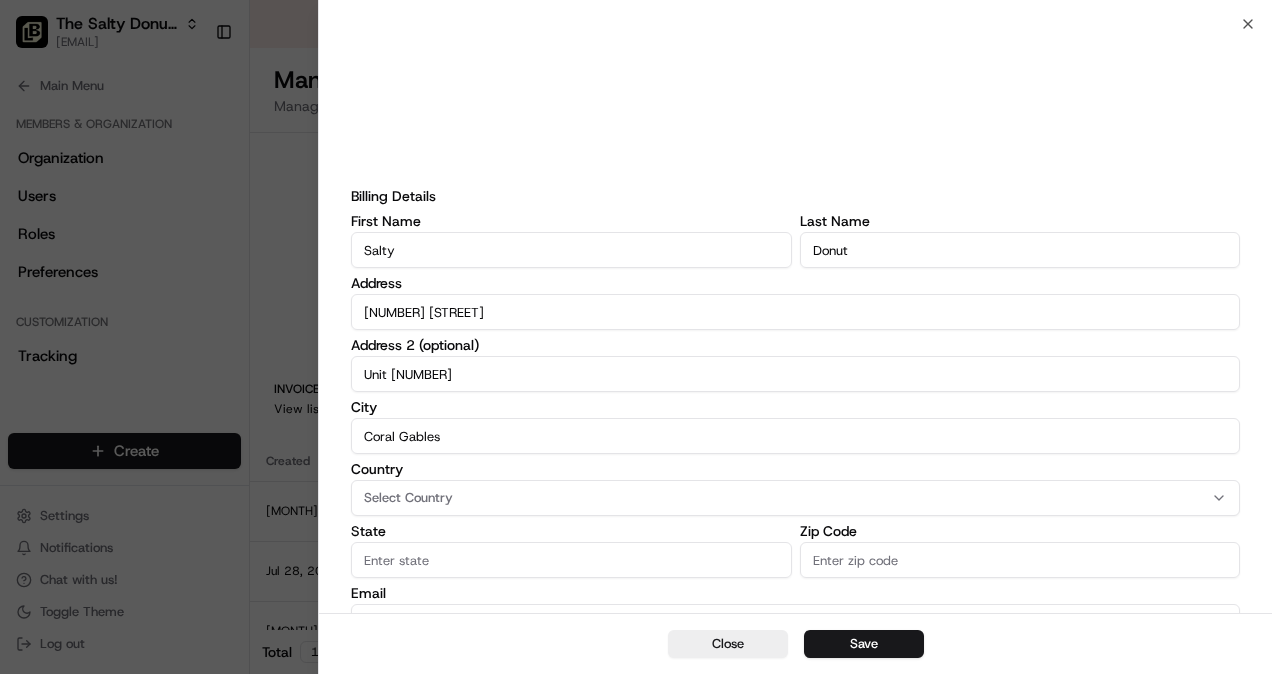 type on "[STATE]" 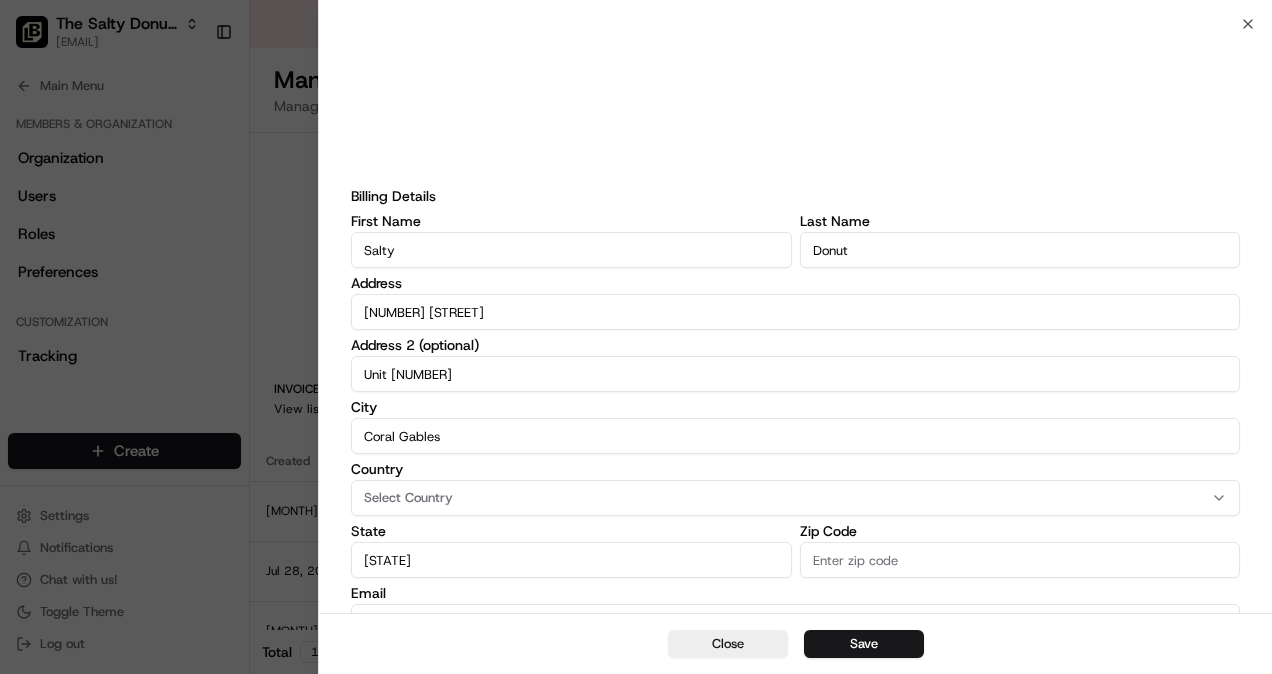 type on "33134" 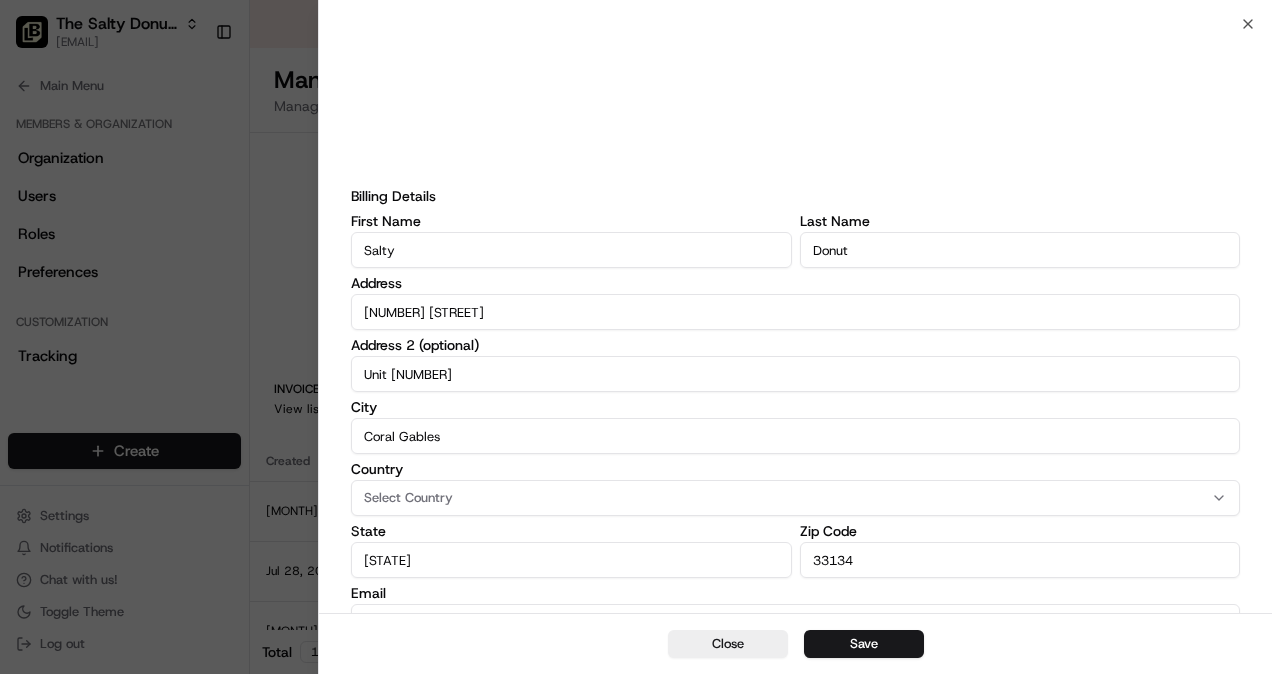 type on "[EMAIL]" 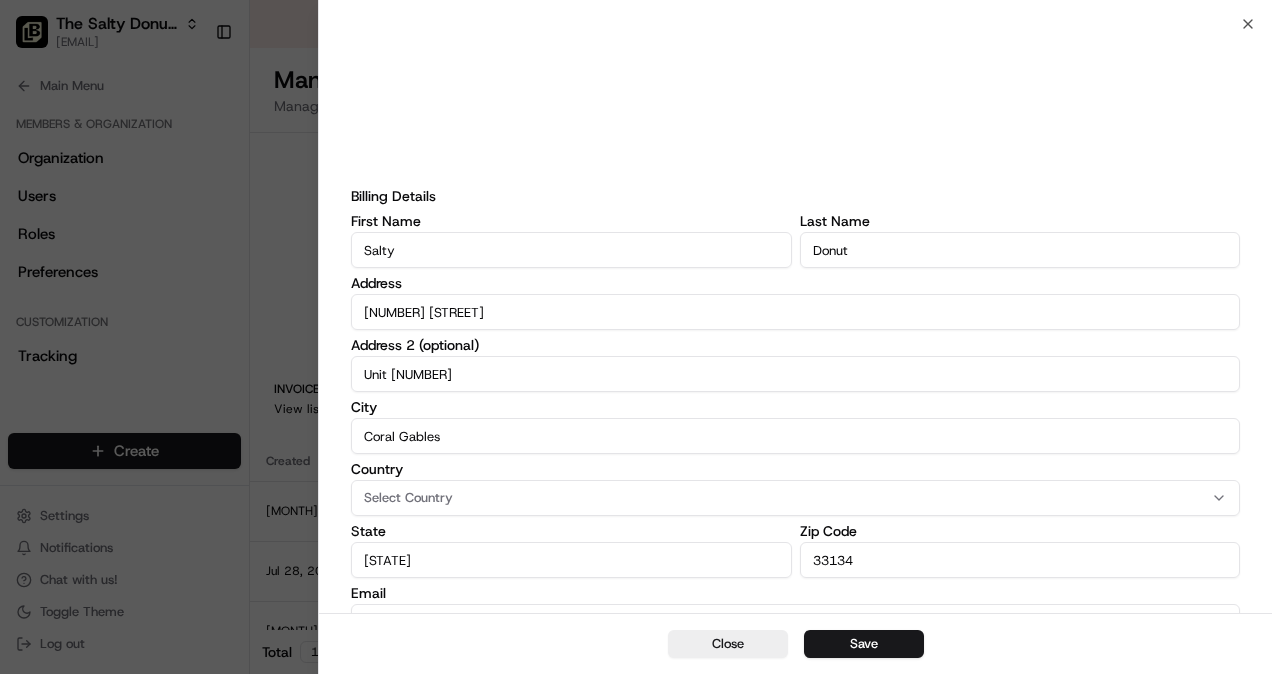 click on "Select Country" at bounding box center (795, 498) 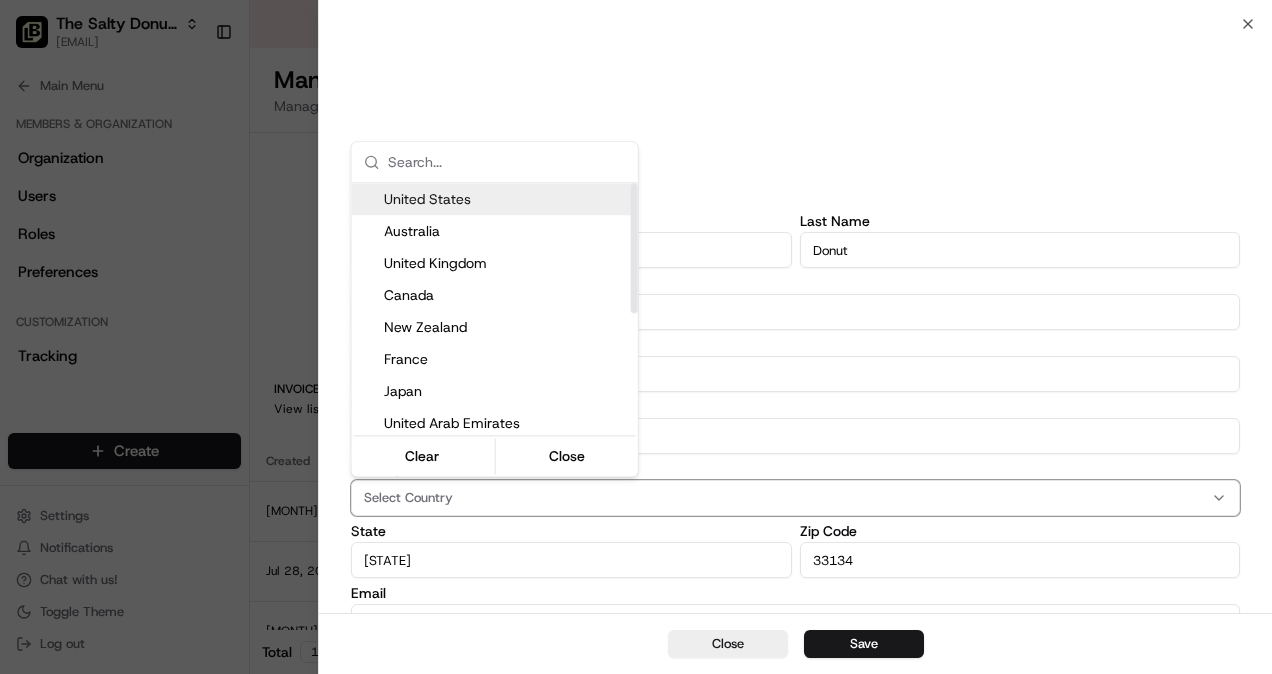 click on "United States" at bounding box center [507, 199] 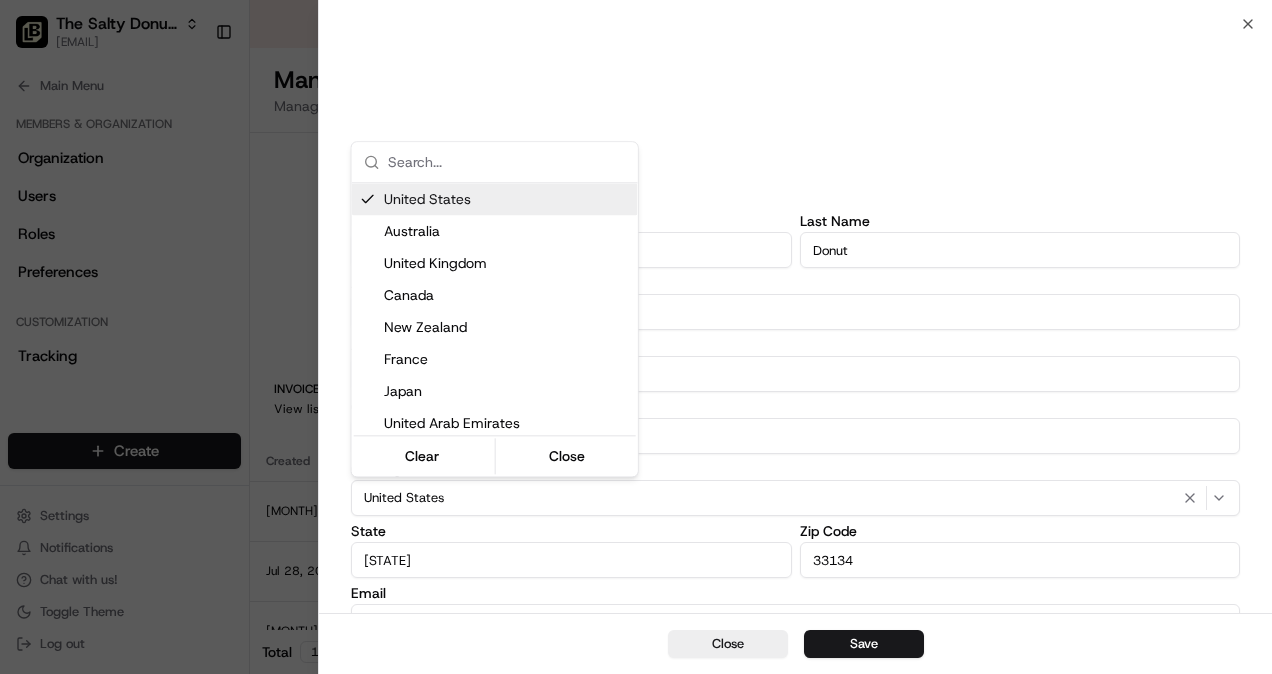 click at bounding box center [636, 337] 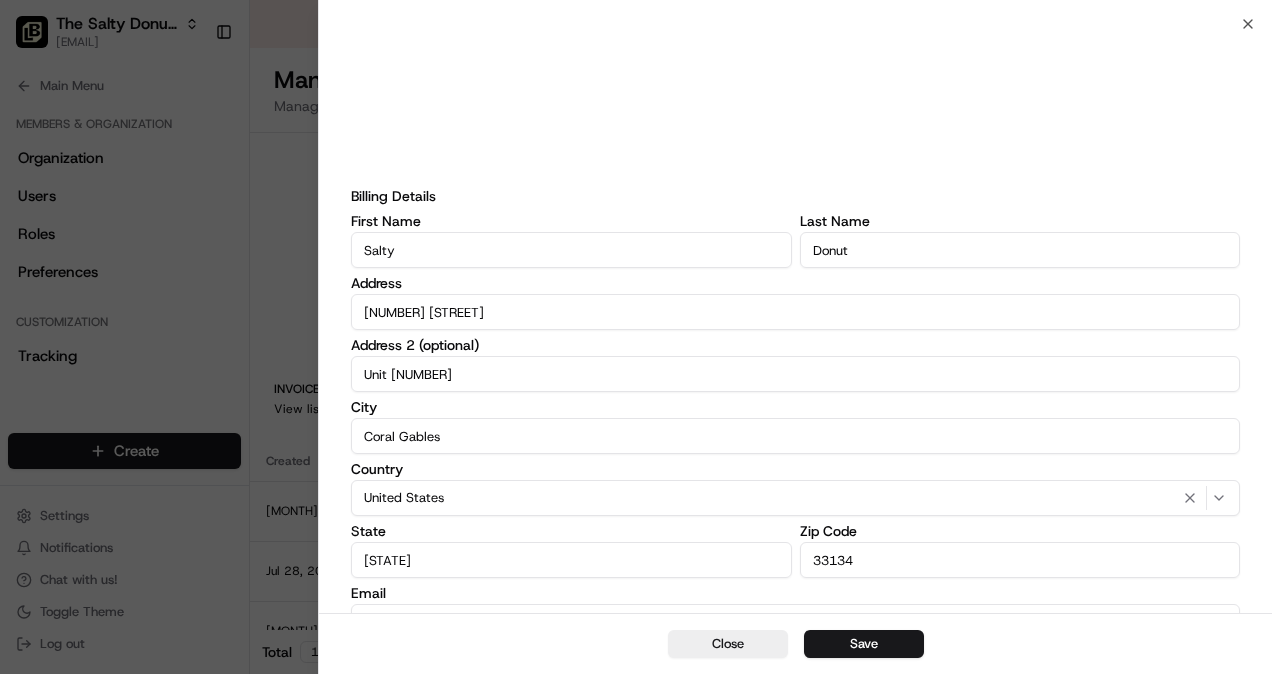 type 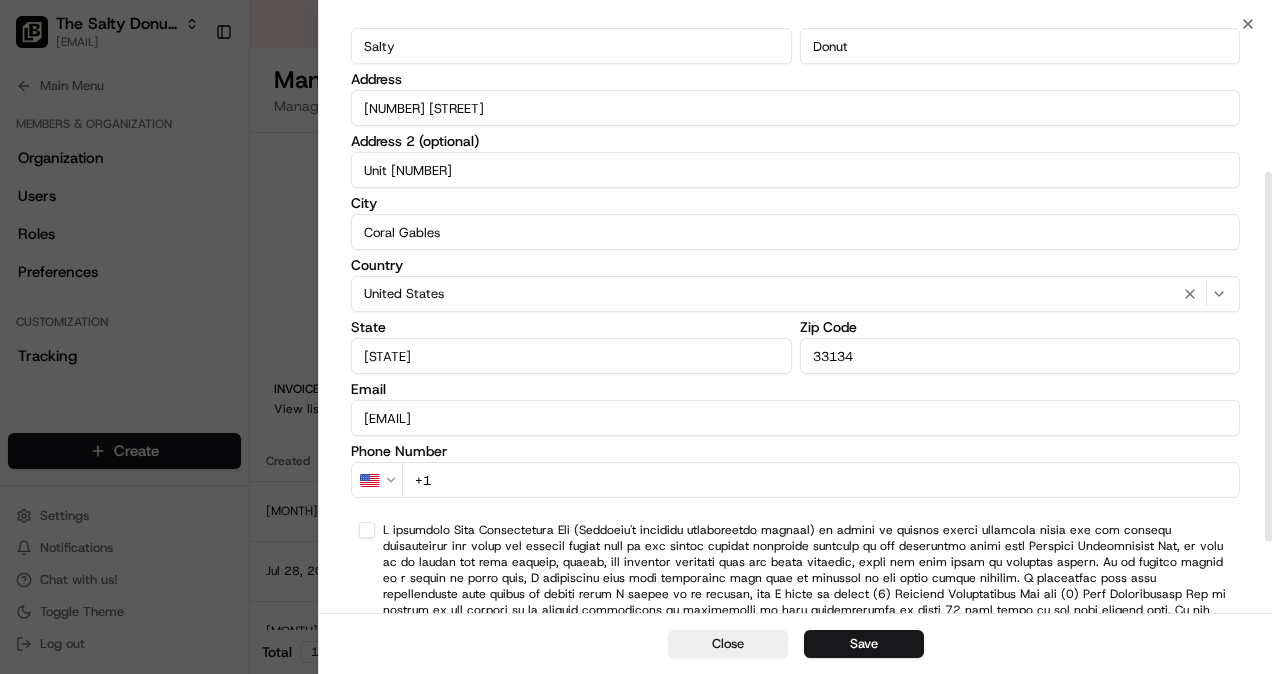 scroll, scrollTop: 240, scrollLeft: 0, axis: vertical 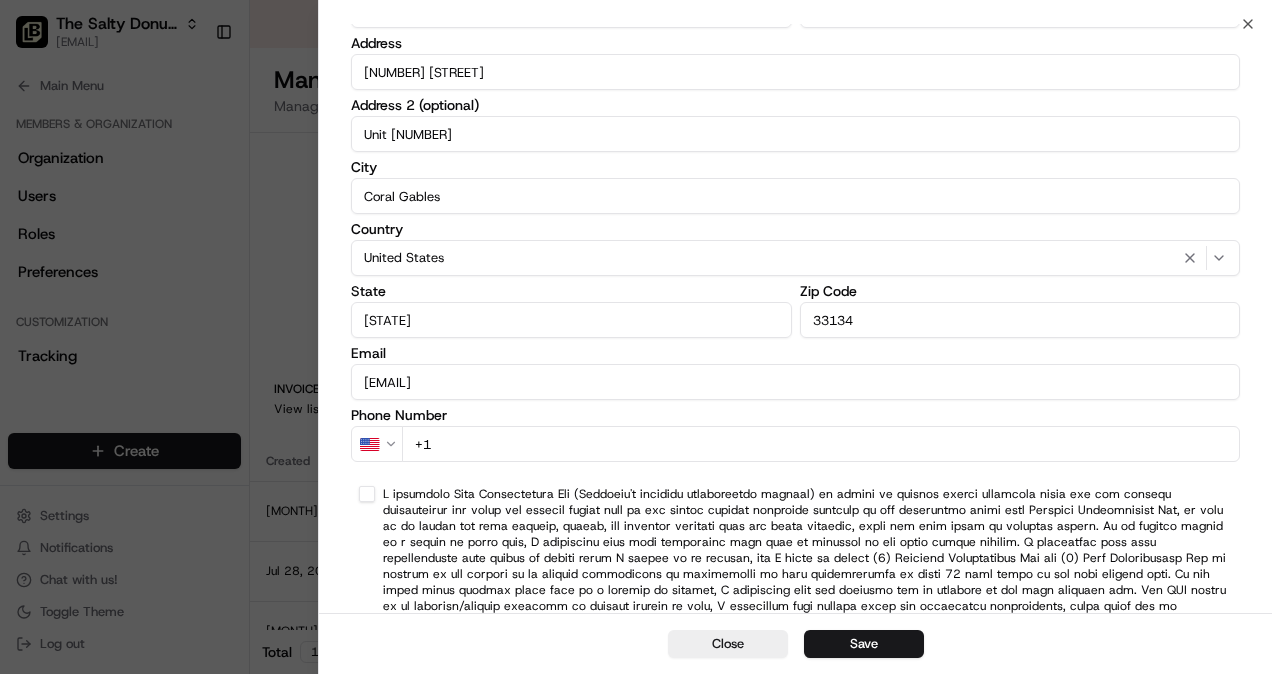 click at bounding box center (367, 494) 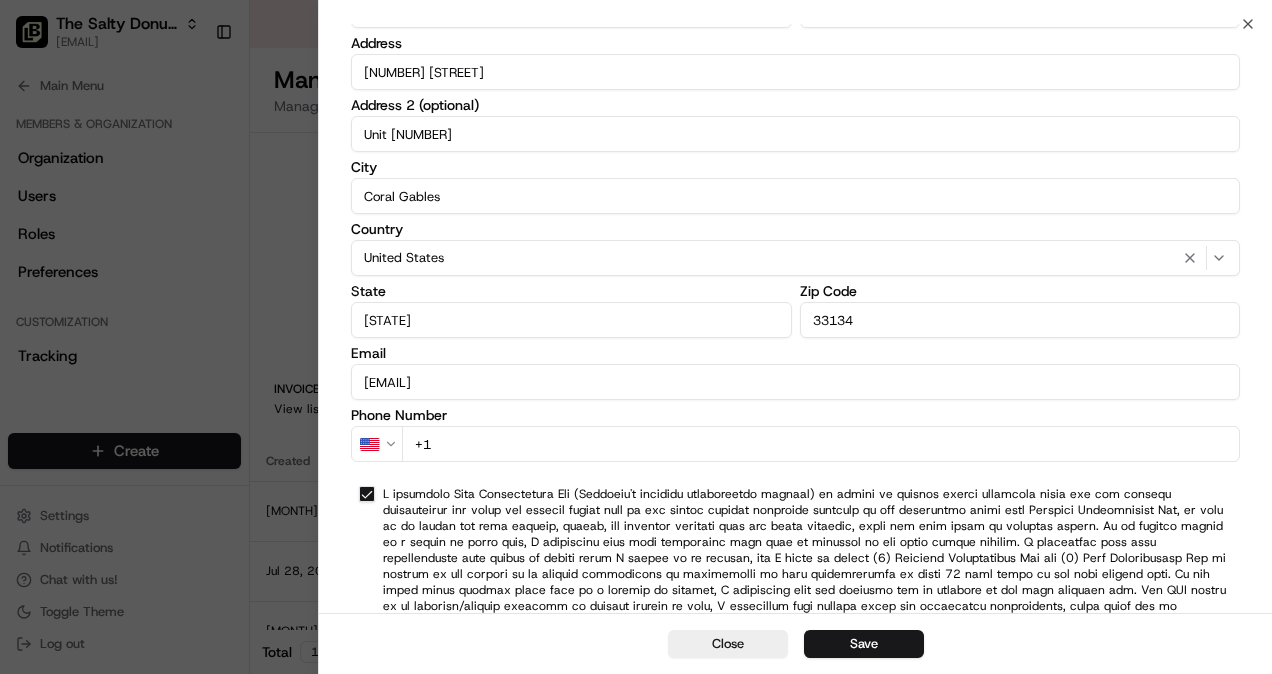 click on "+1" at bounding box center (821, 444) 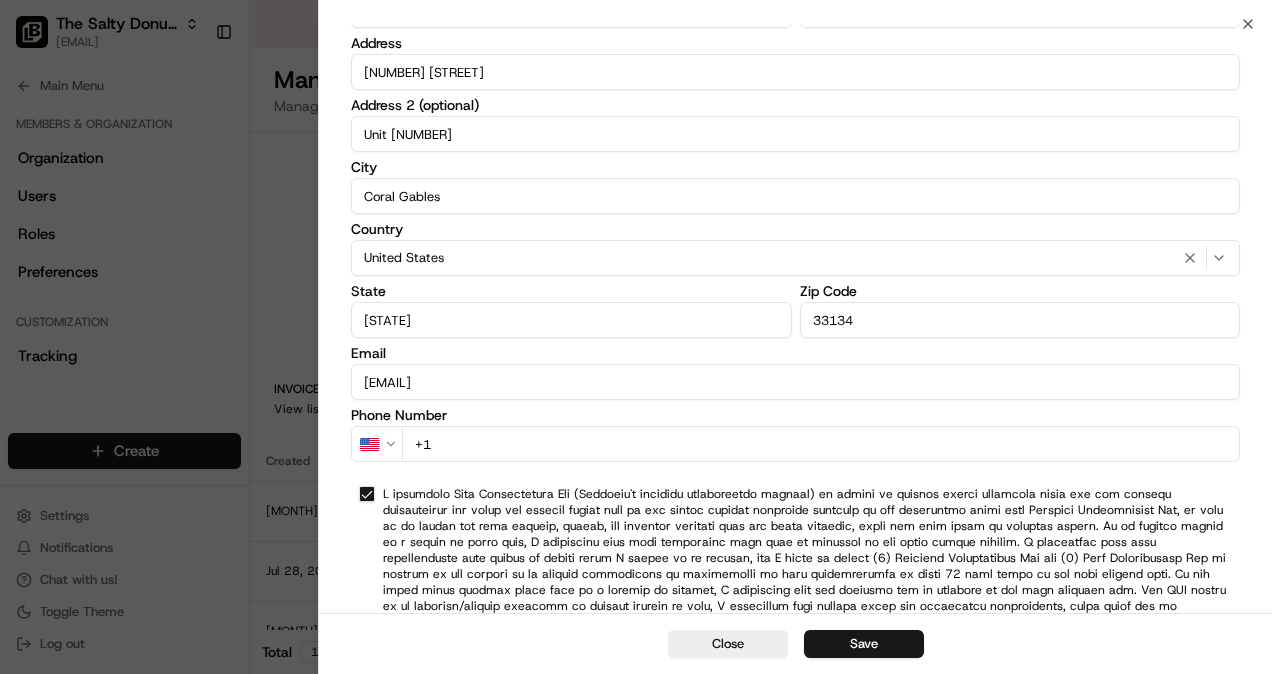 type on "+1 786 449 0699" 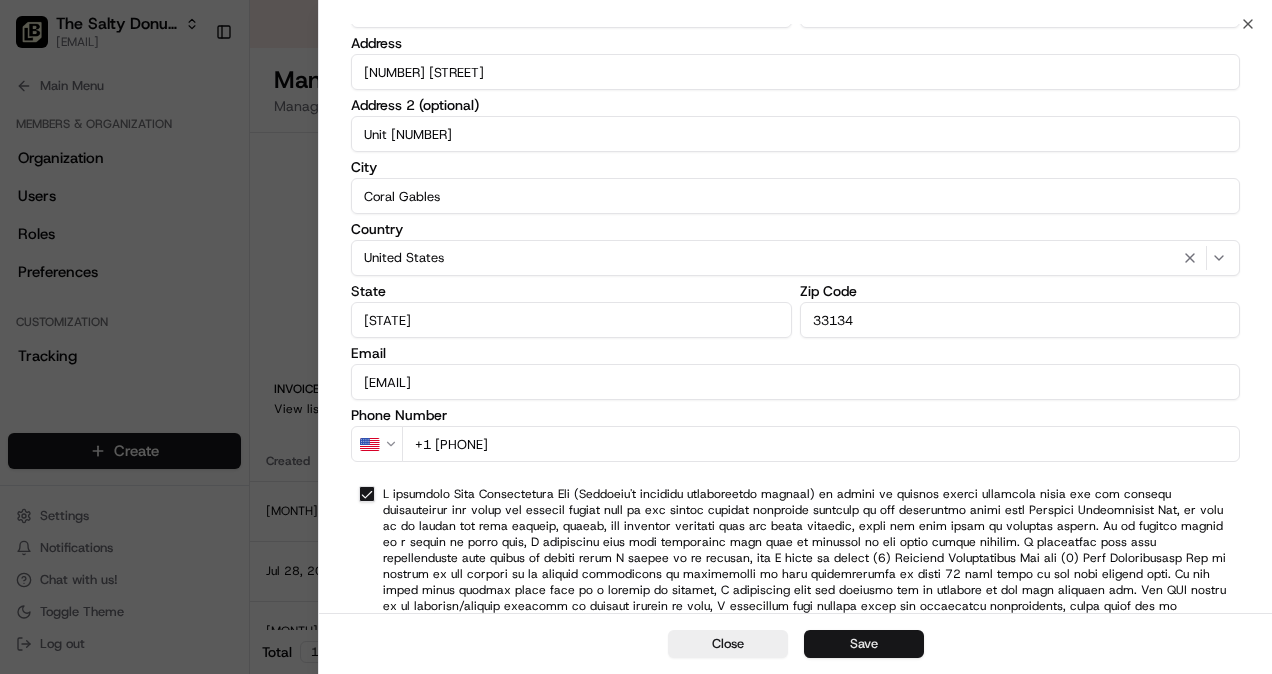 click on "Save" at bounding box center [864, 644] 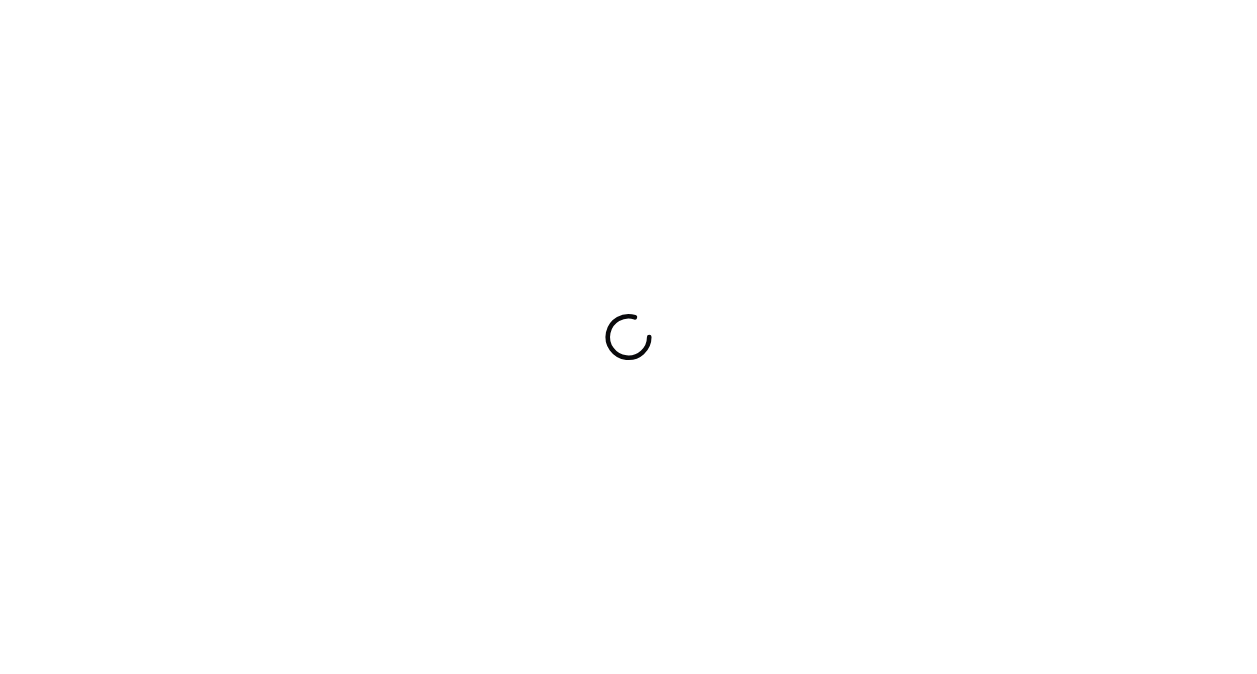scroll, scrollTop: 0, scrollLeft: 0, axis: both 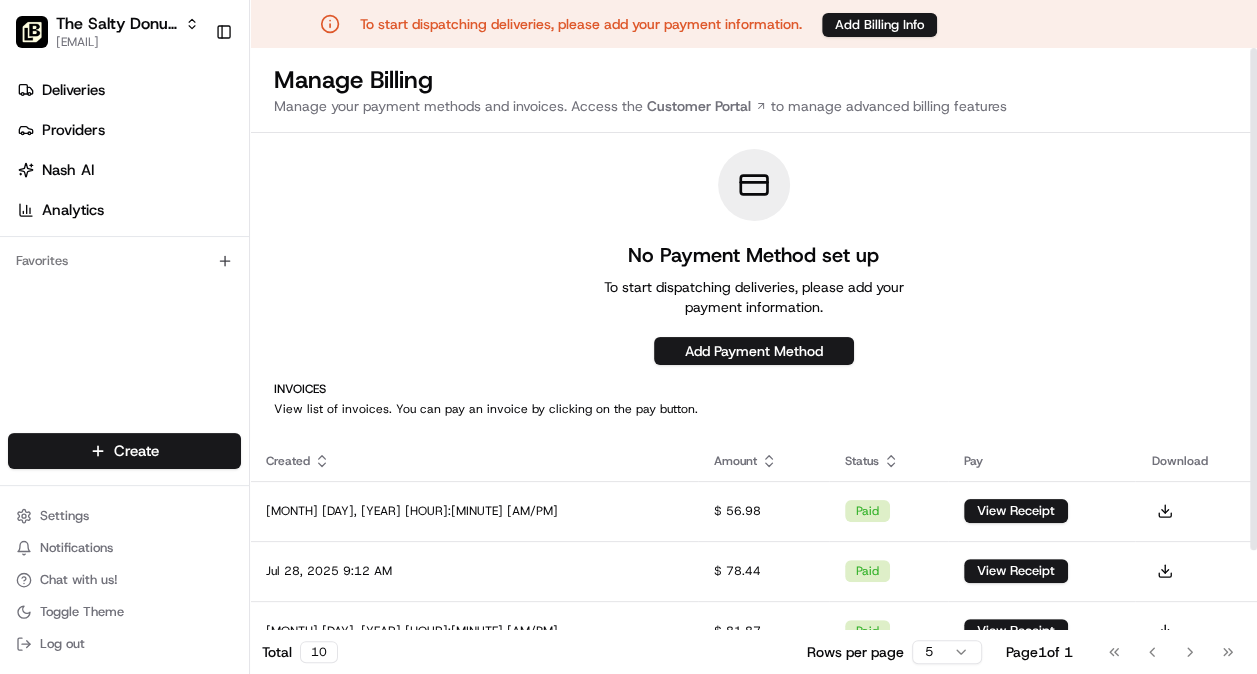 click on "Rows per page" at bounding box center [855, 652] 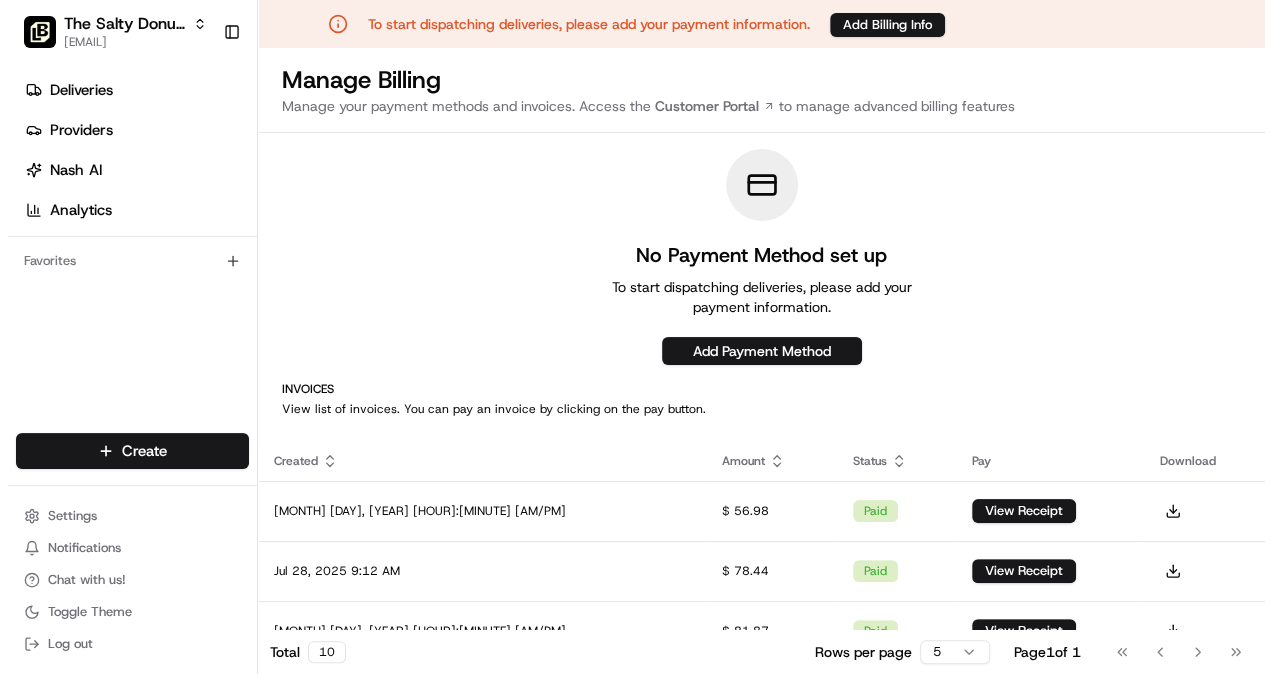 scroll, scrollTop: 0, scrollLeft: 0, axis: both 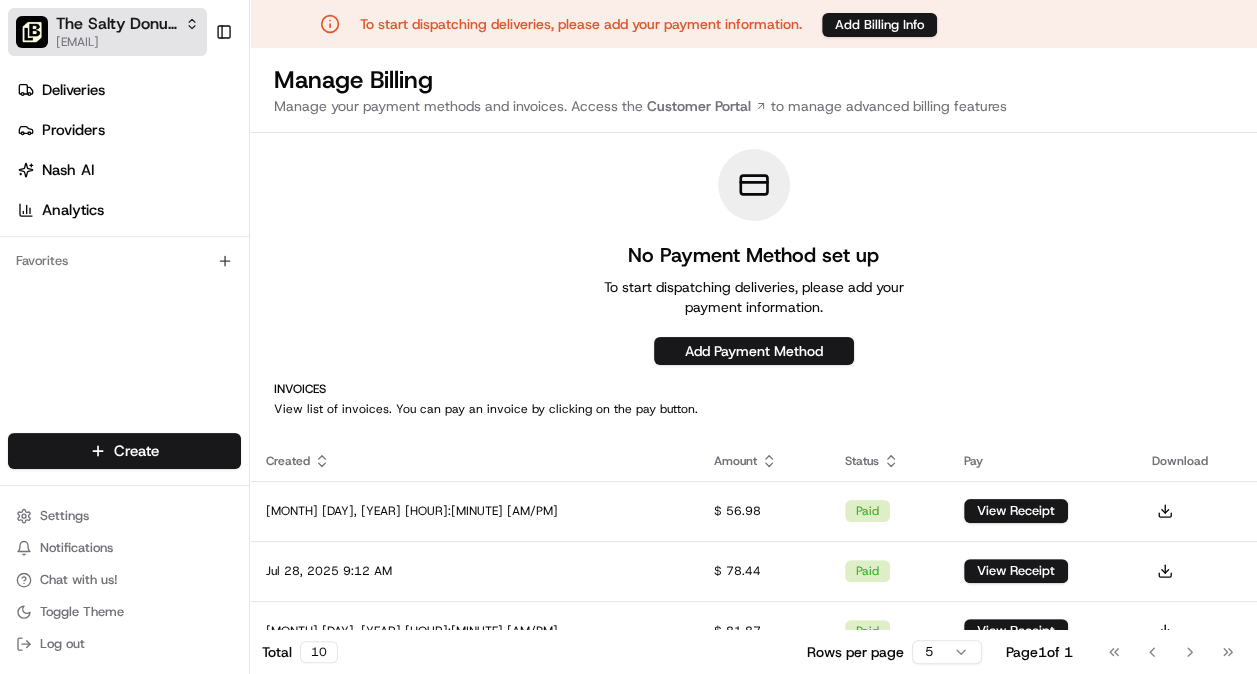 click on "The Salty Donut (12 South)" at bounding box center [127, 24] 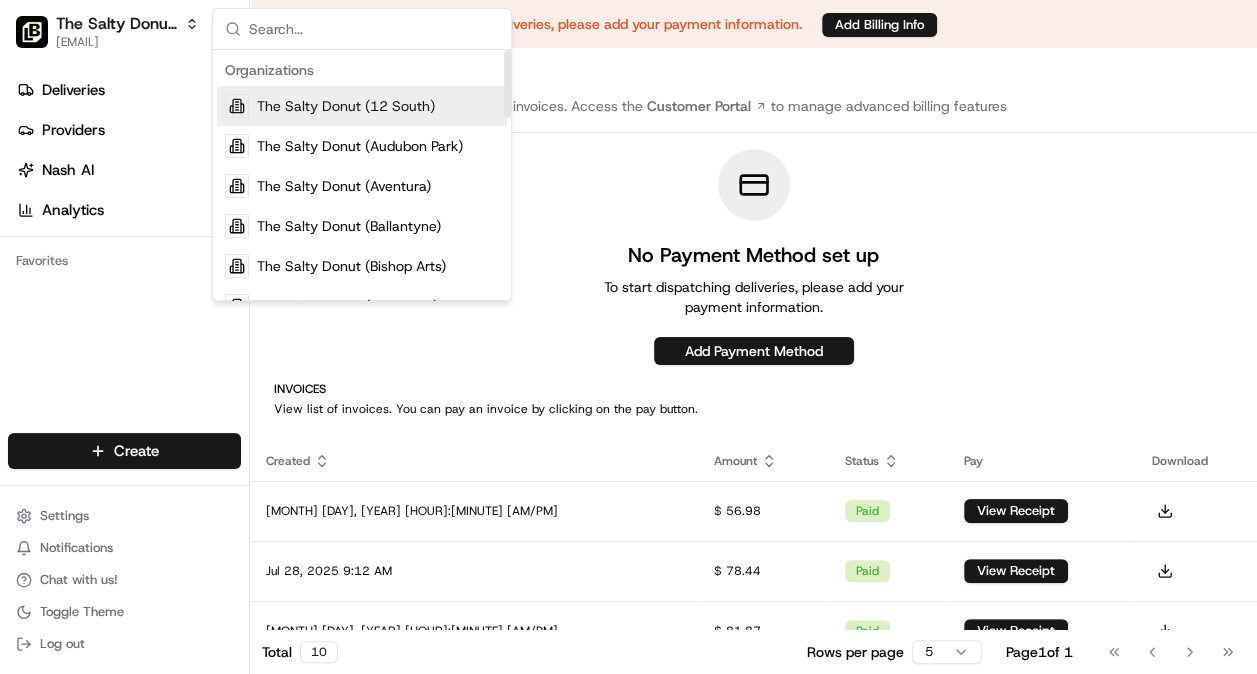 click on "The Salty Donut (12 South)" at bounding box center [346, 106] 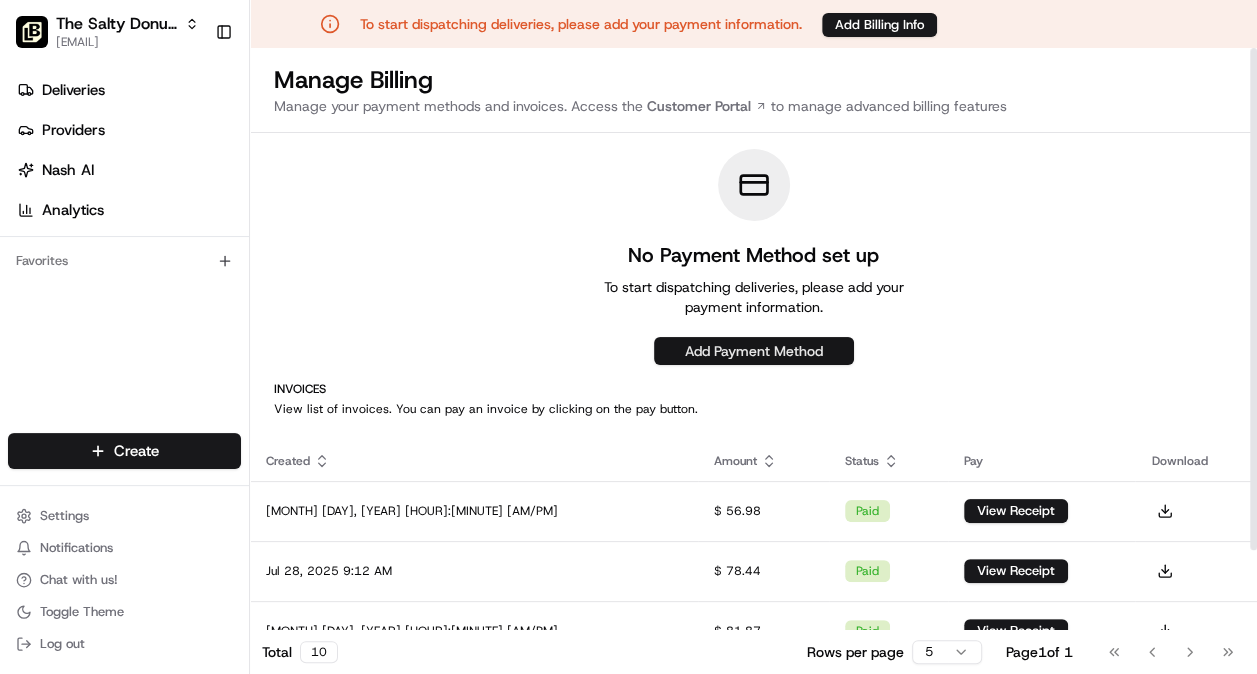 click on "Add Payment Method" at bounding box center [754, 351] 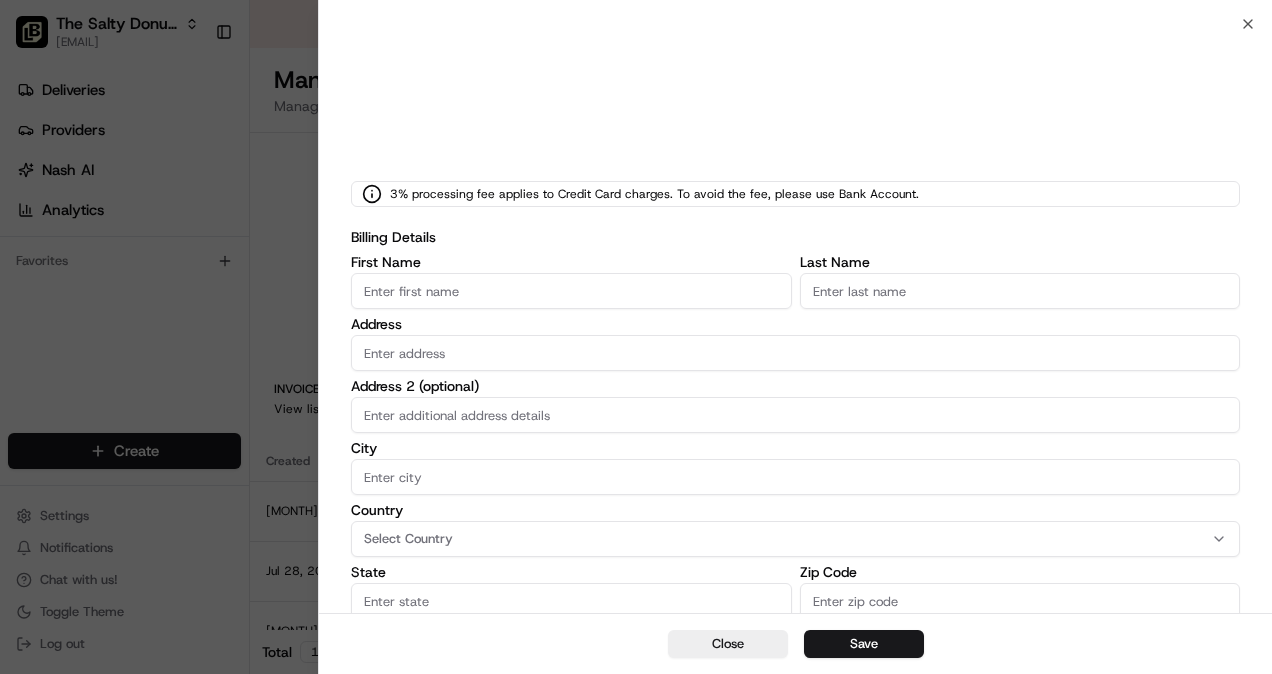 click on "First Name" at bounding box center [571, 291] 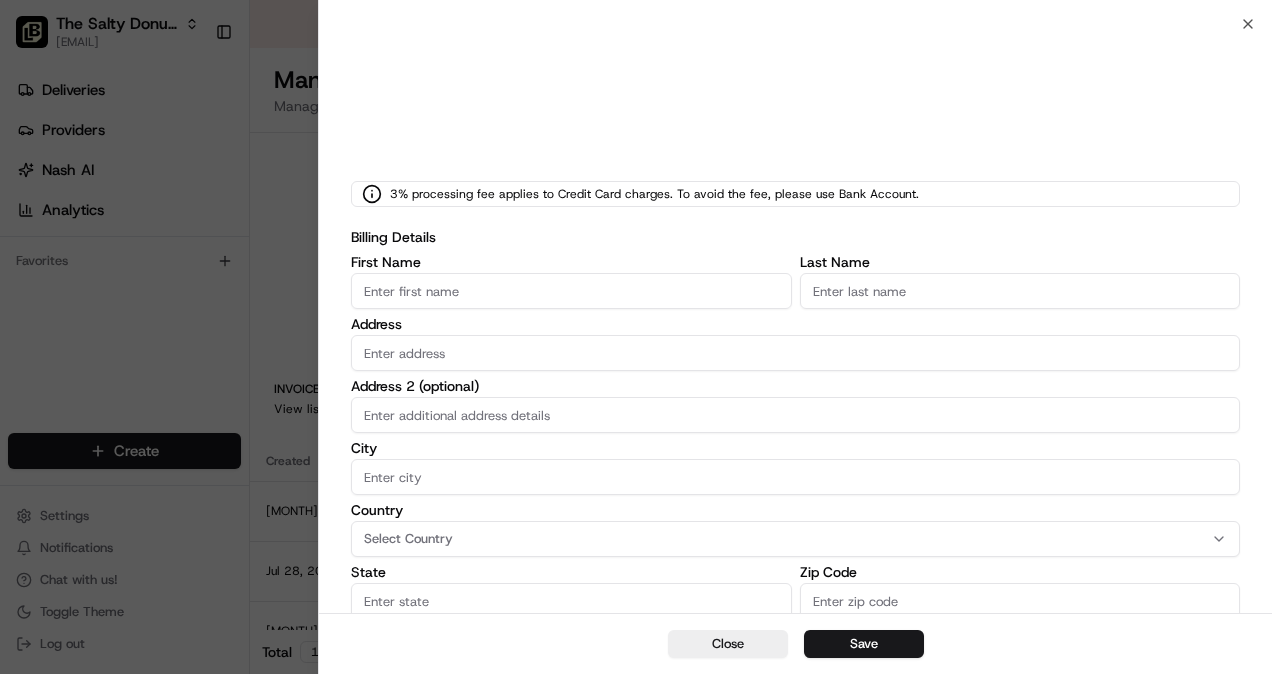 click on "First Name" at bounding box center [571, 291] 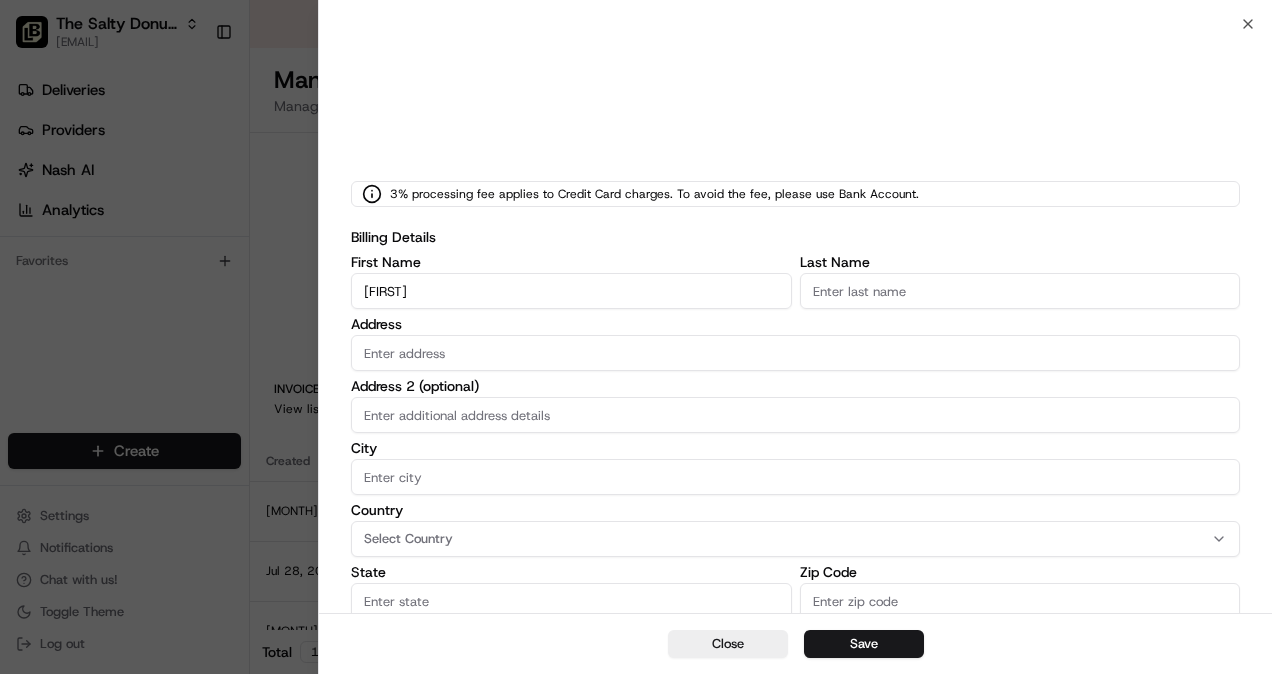 type on "Donut" 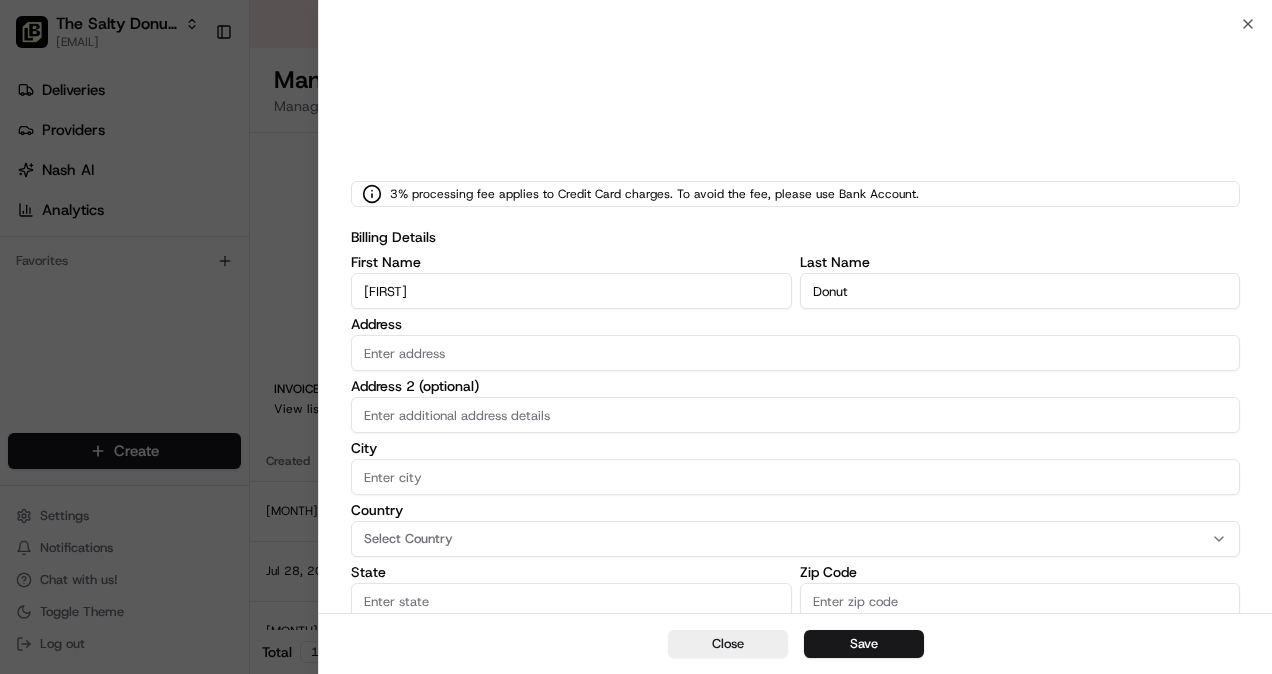 type on "[NUMBER] [STREET]" 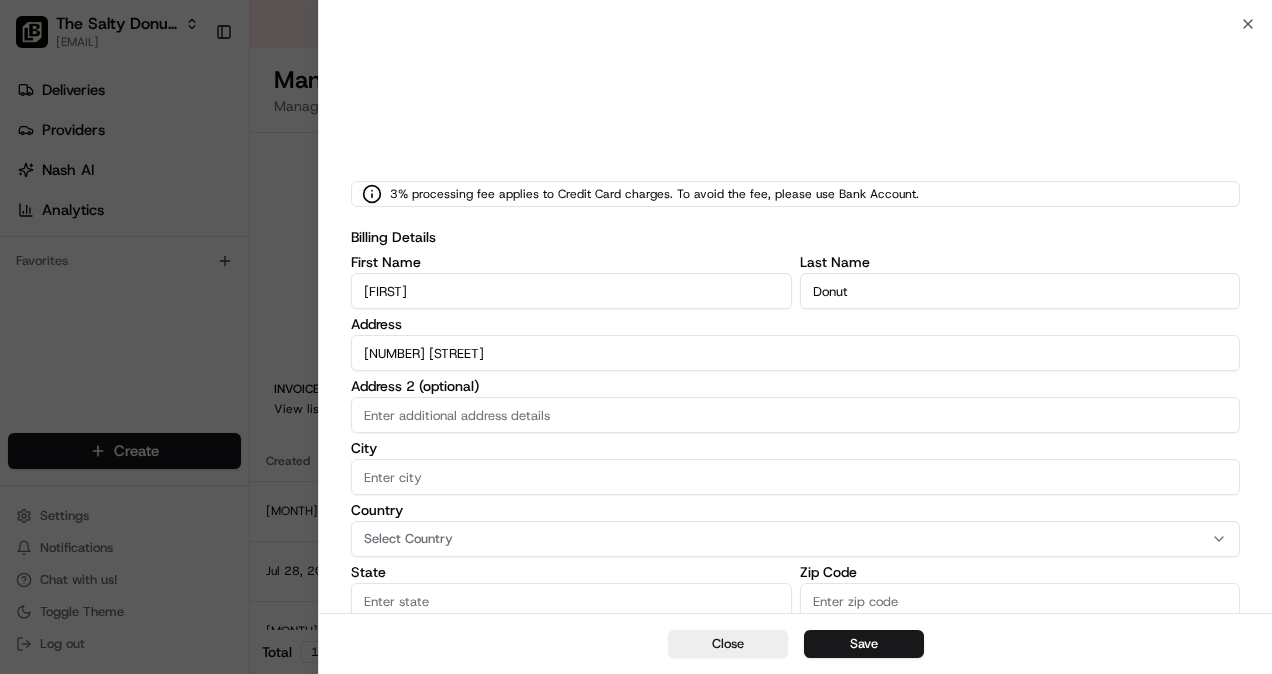 type on "Unit [UNIT]" 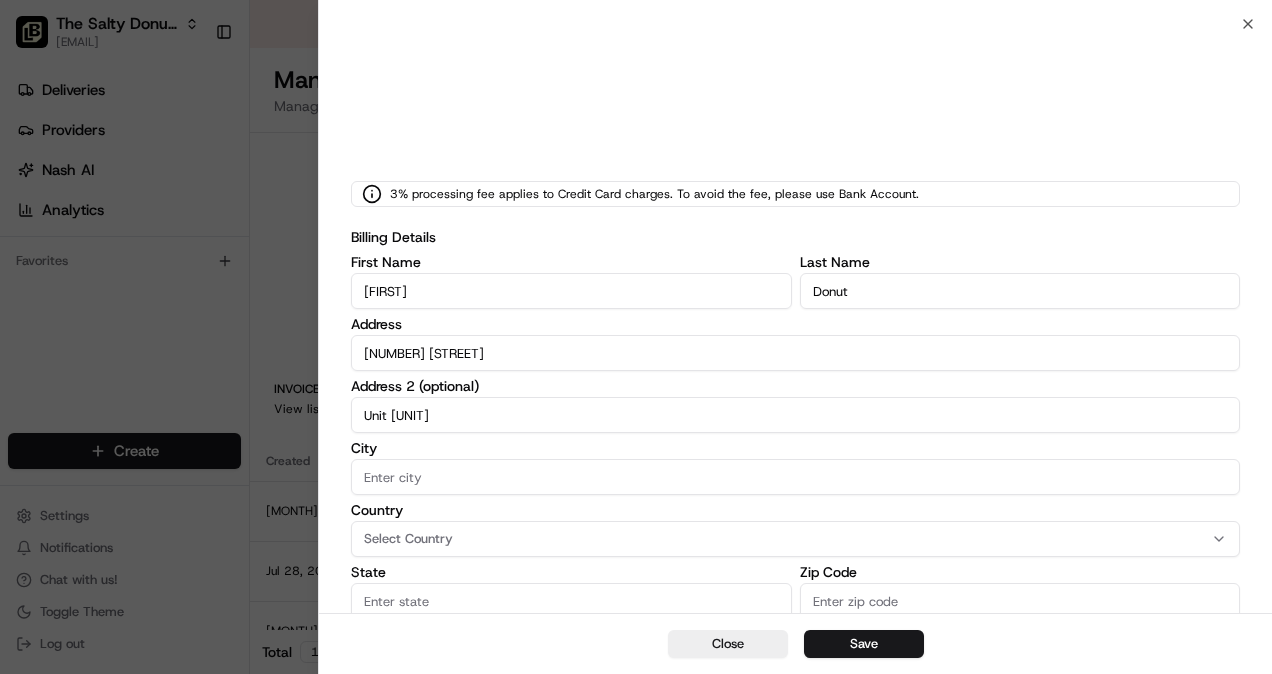 type on "Coral Gables" 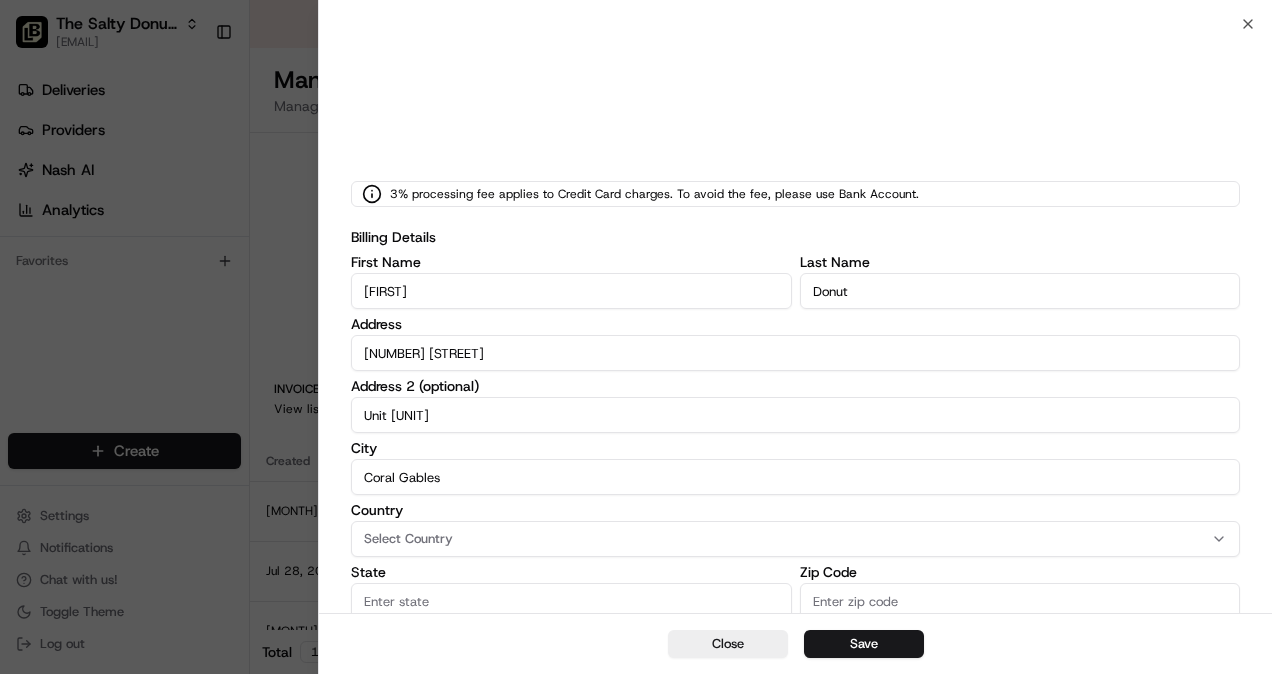 type on "[STATE]" 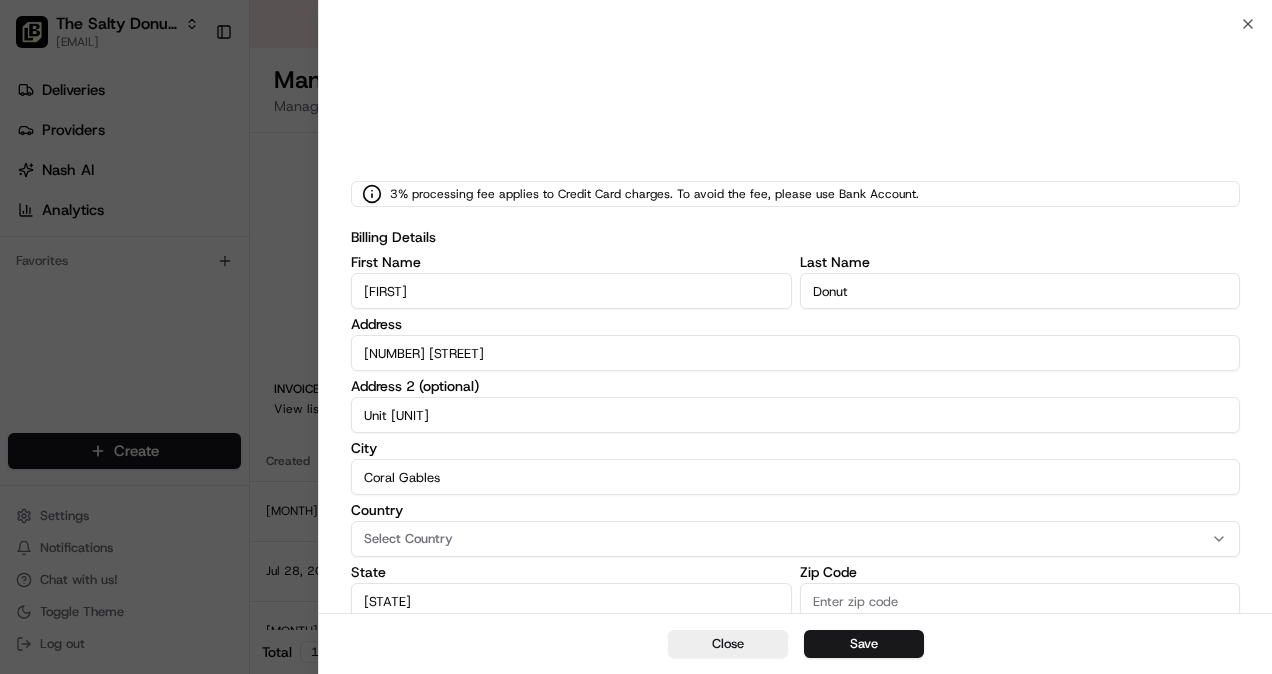 type on "33134" 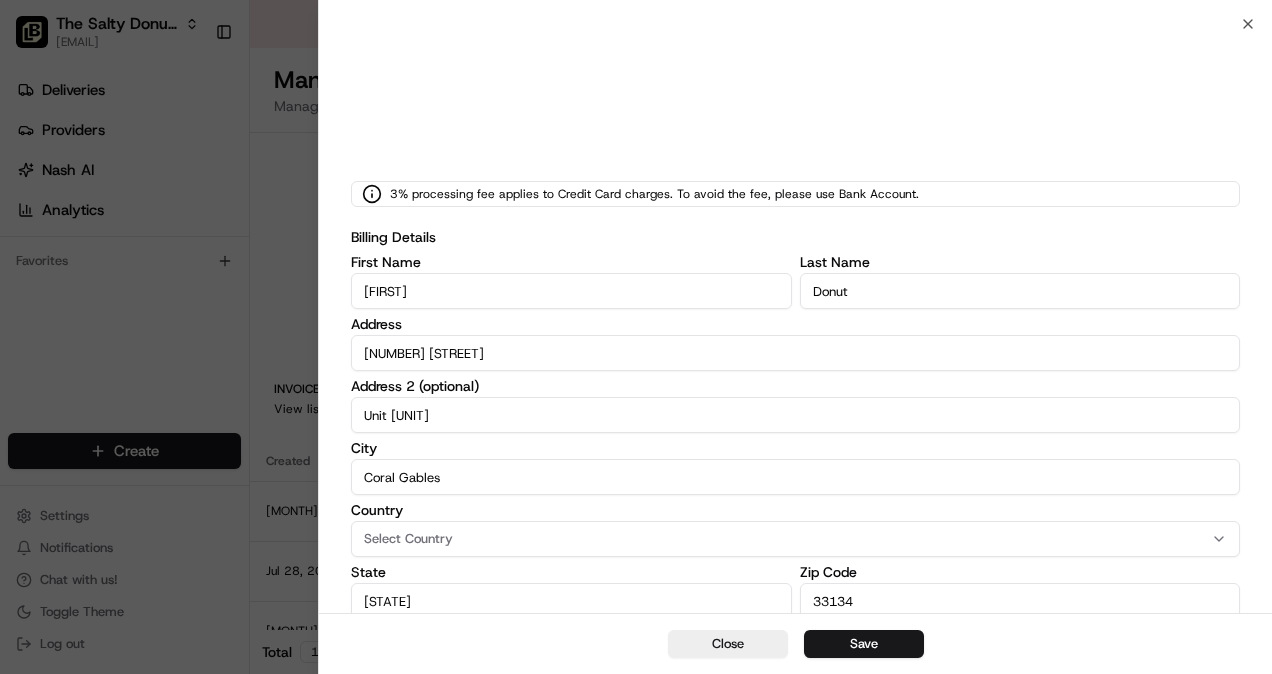type on "[EMAIL]" 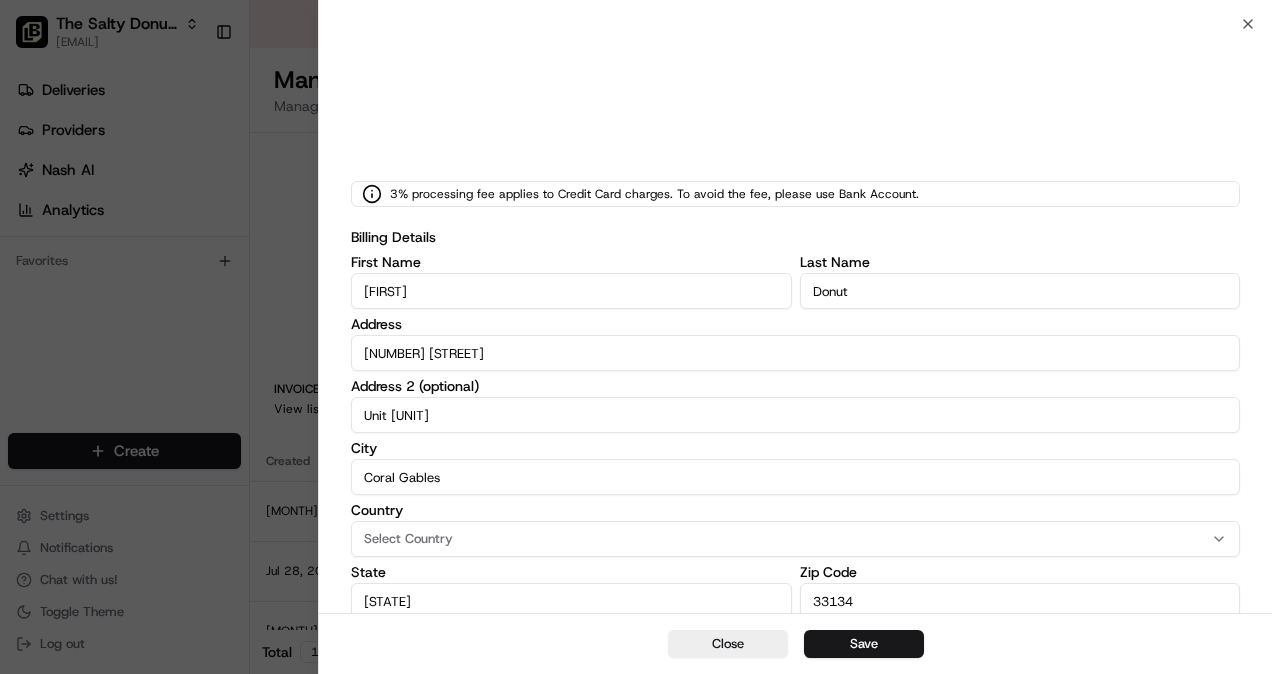 click on "Select Country" at bounding box center (795, 539) 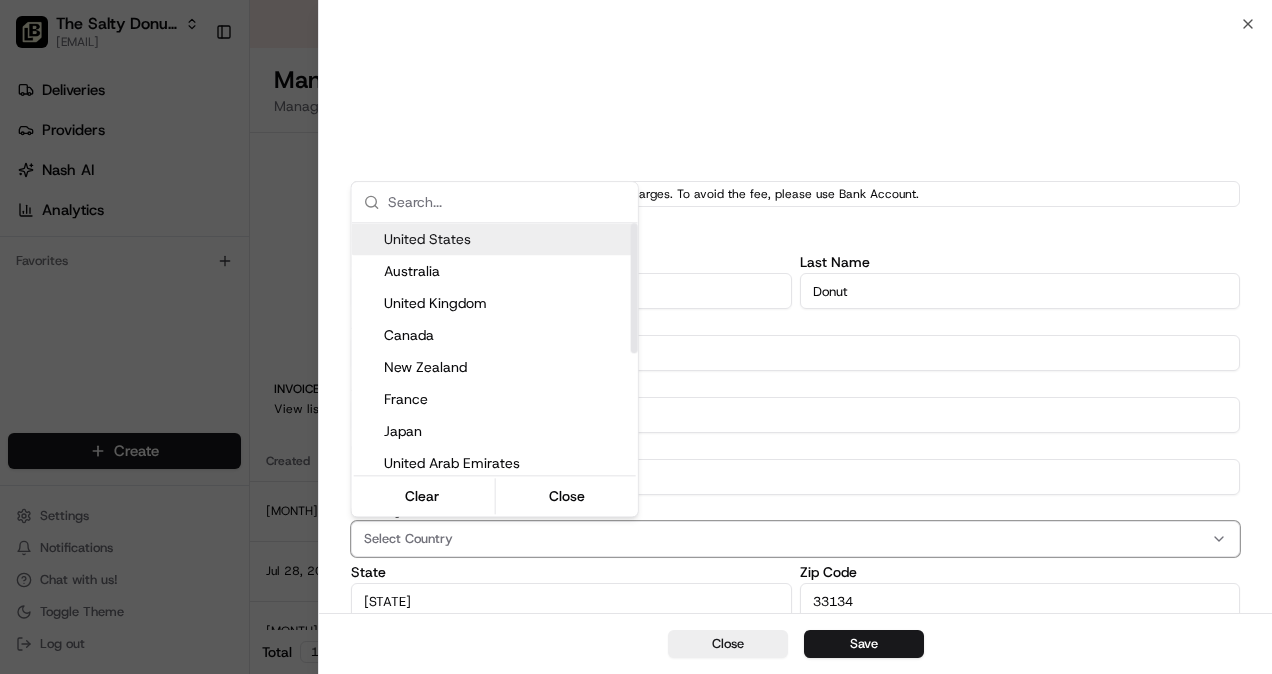 click on "United States" at bounding box center [507, 239] 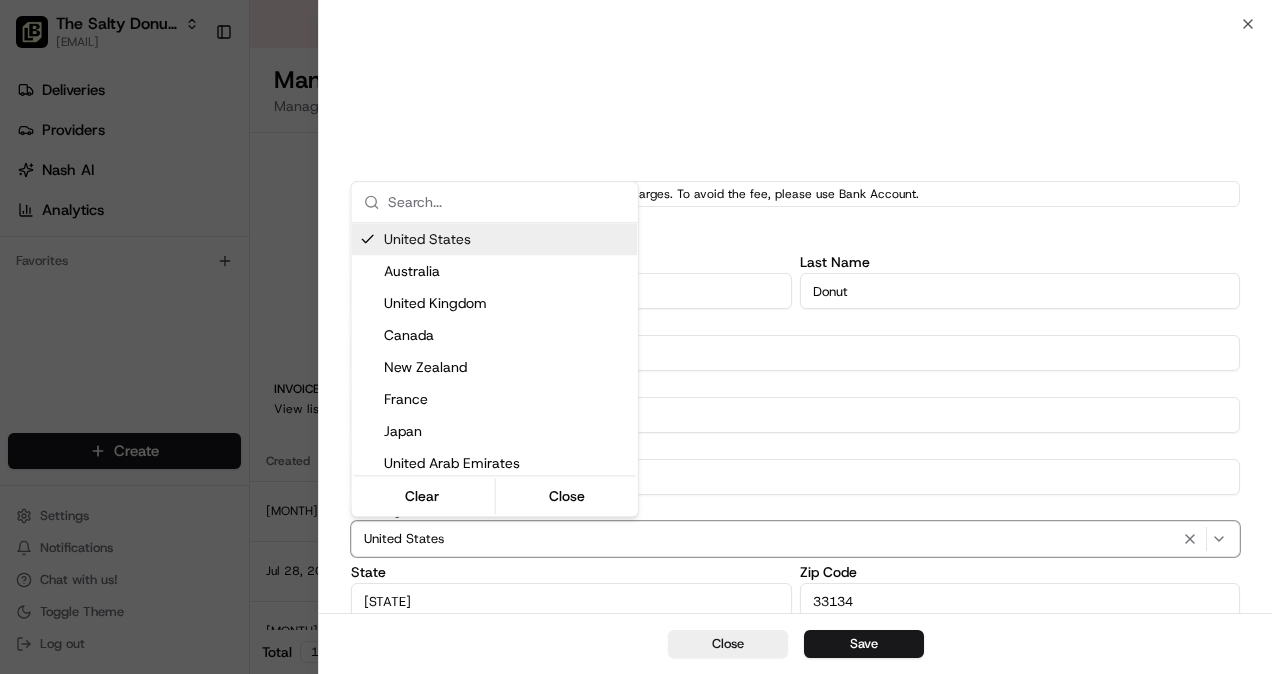 click at bounding box center [636, 337] 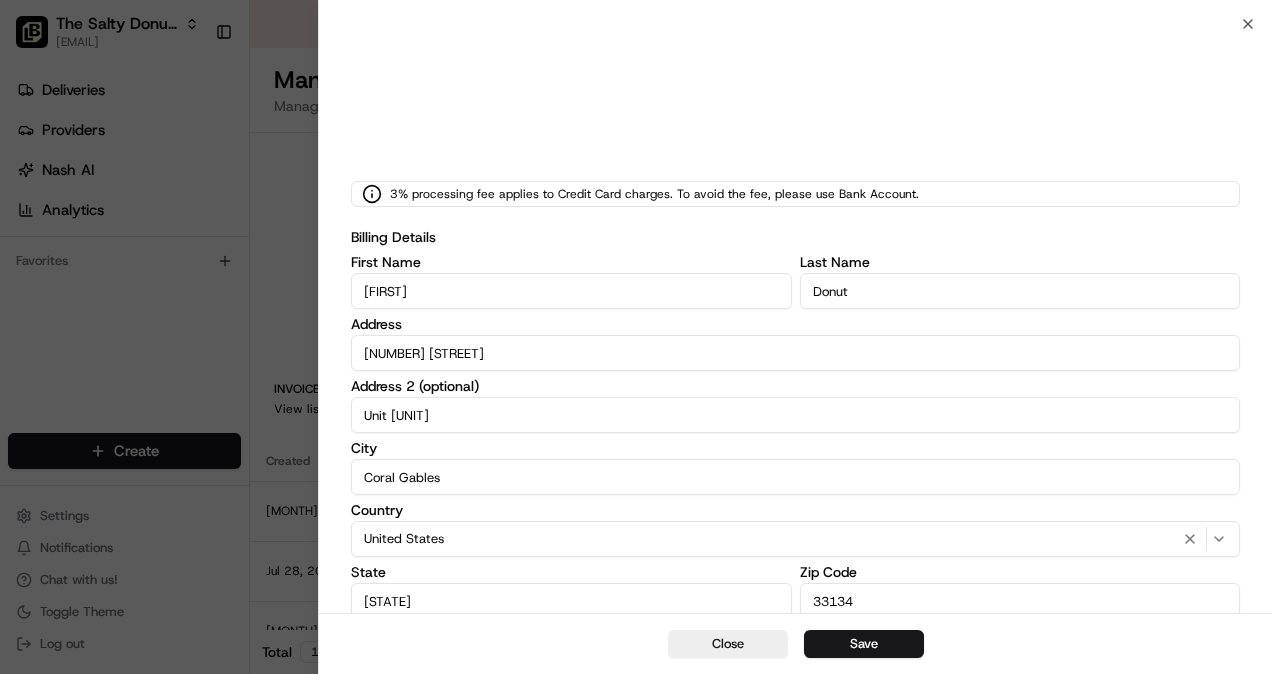 click on "Save" at bounding box center [864, 644] 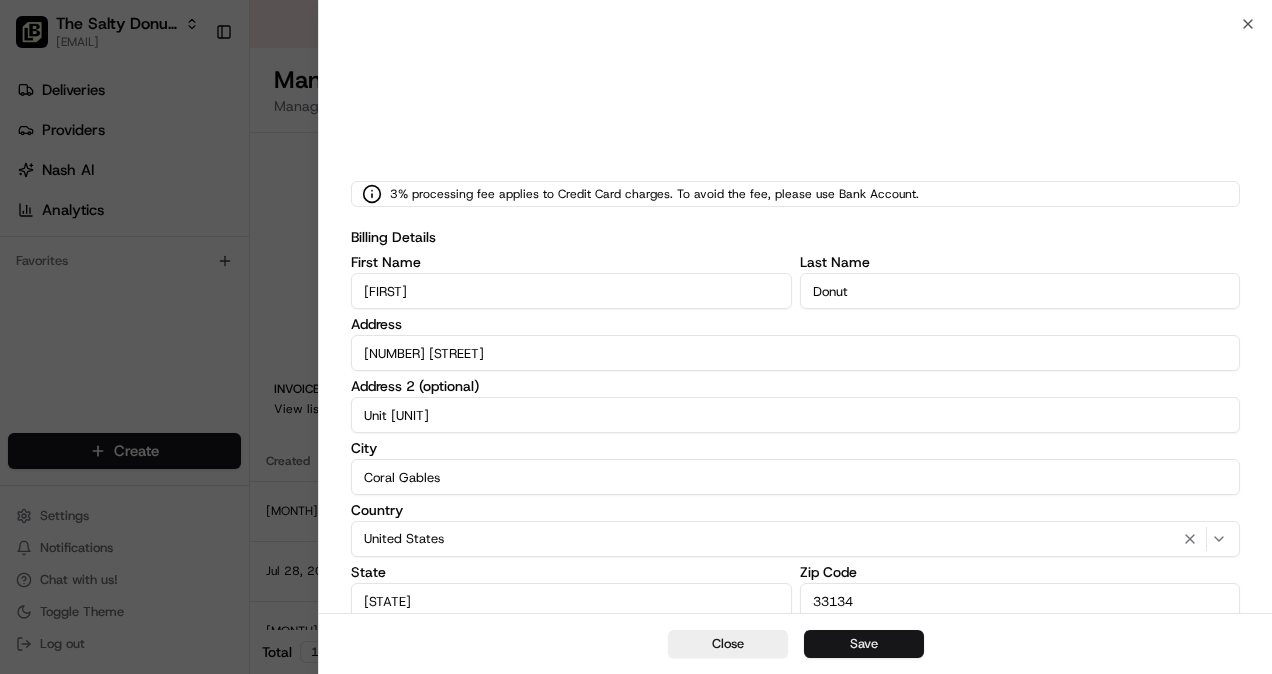 click on "Save" at bounding box center [864, 644] 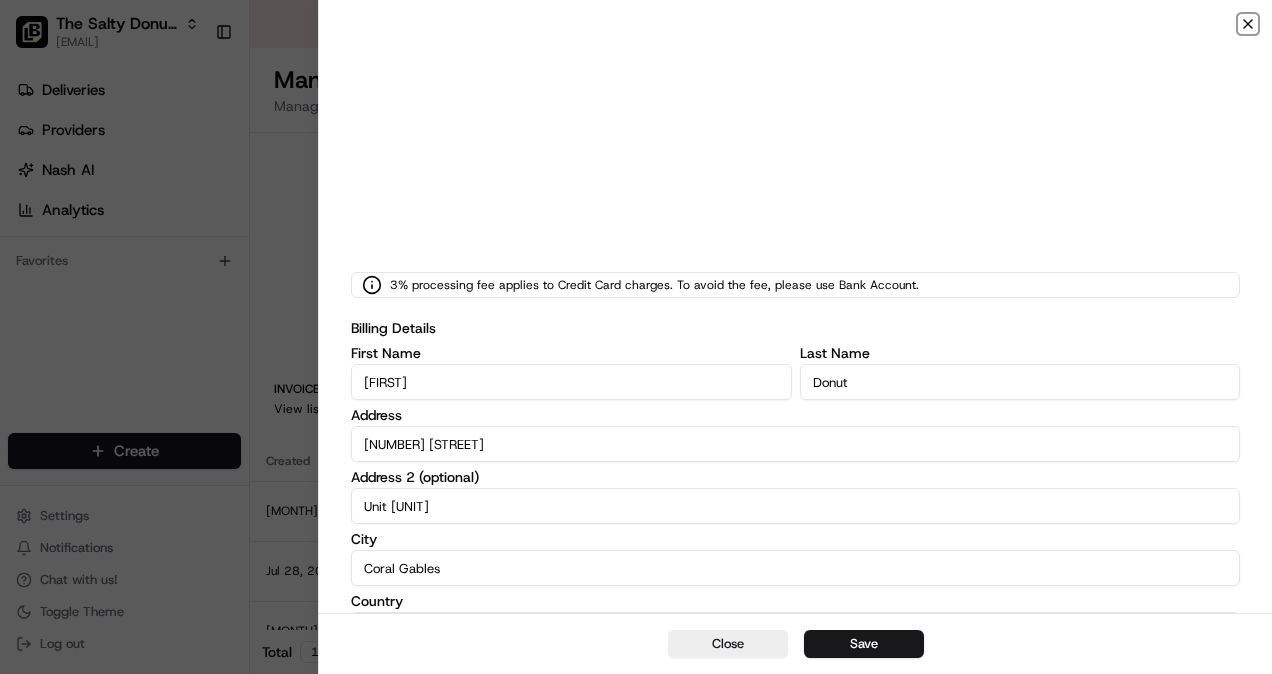 click 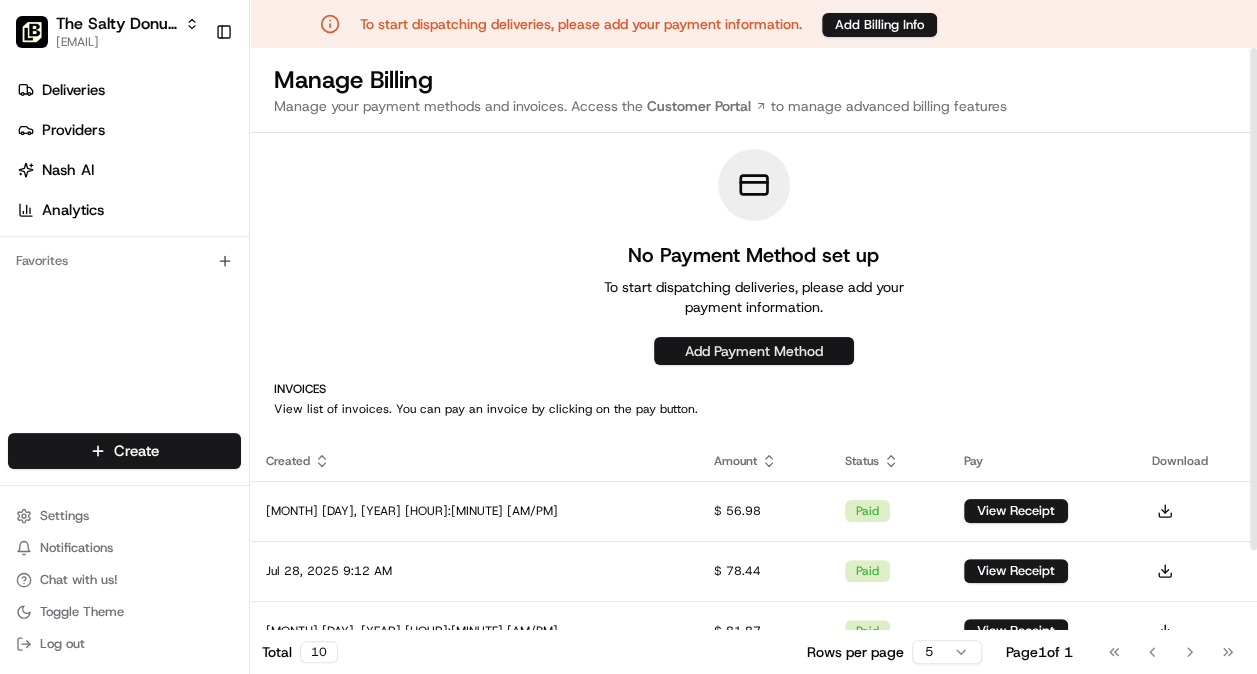 click on "Add Payment Method" at bounding box center [754, 351] 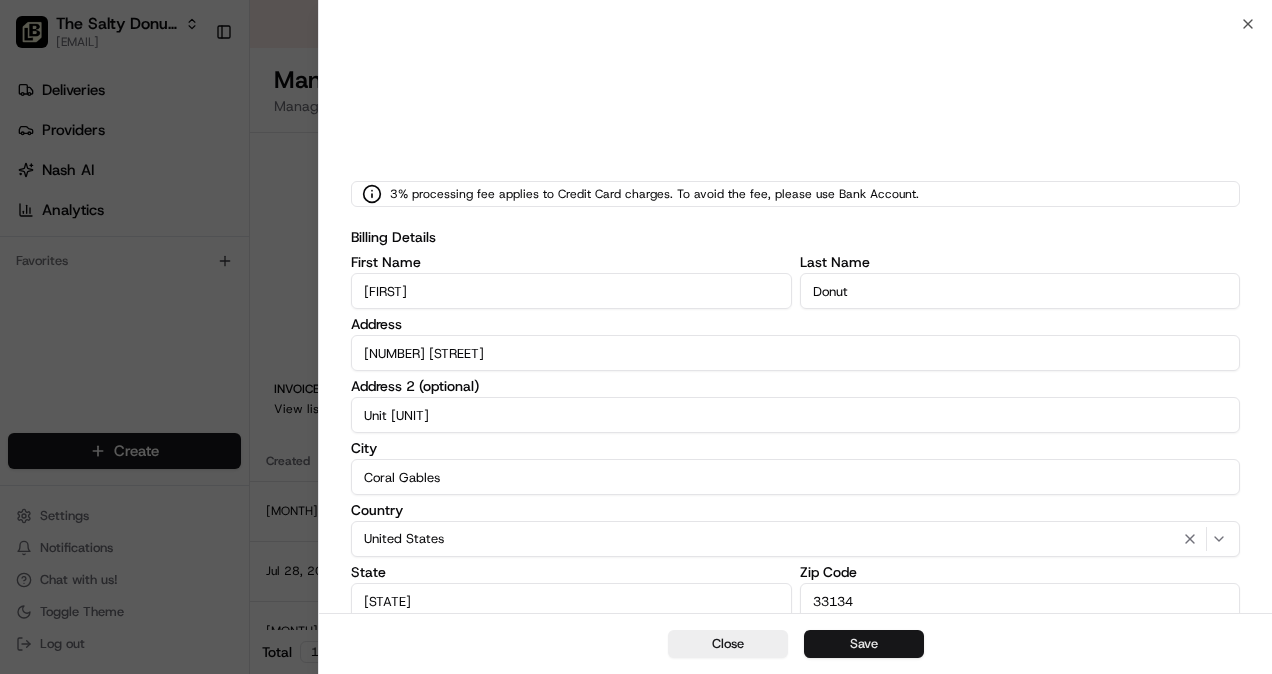 click on "Save" at bounding box center (864, 644) 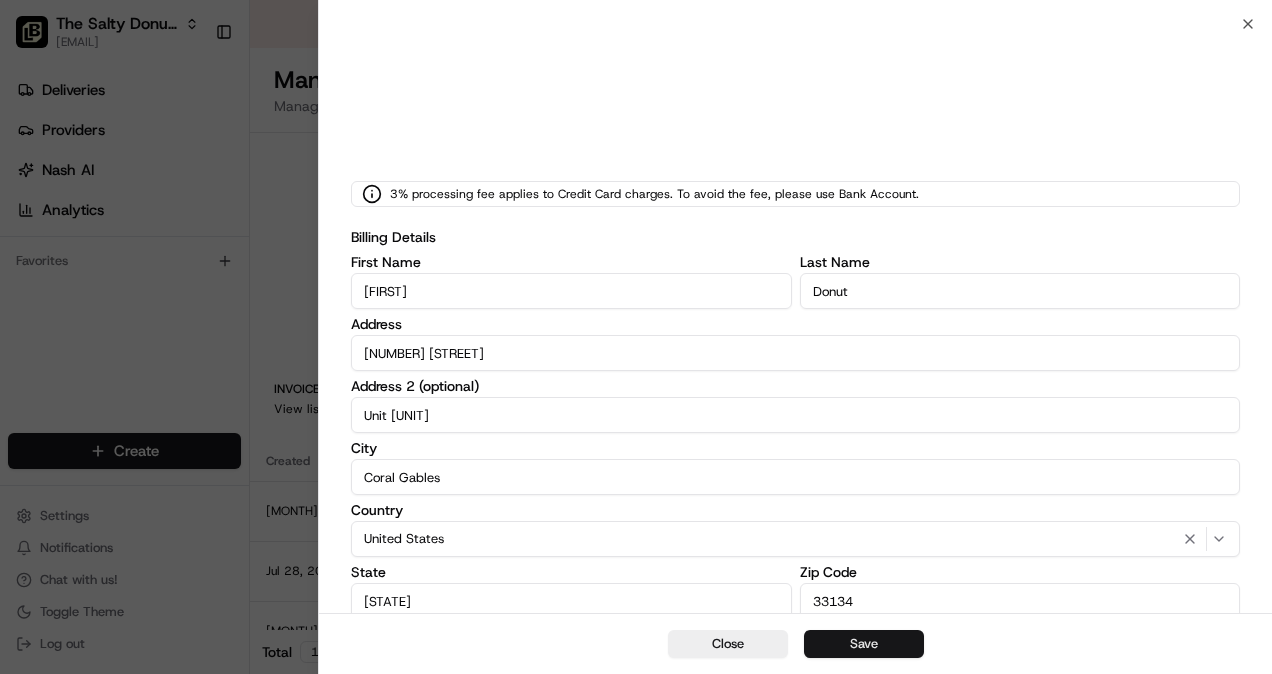 click on "Save" at bounding box center [864, 644] 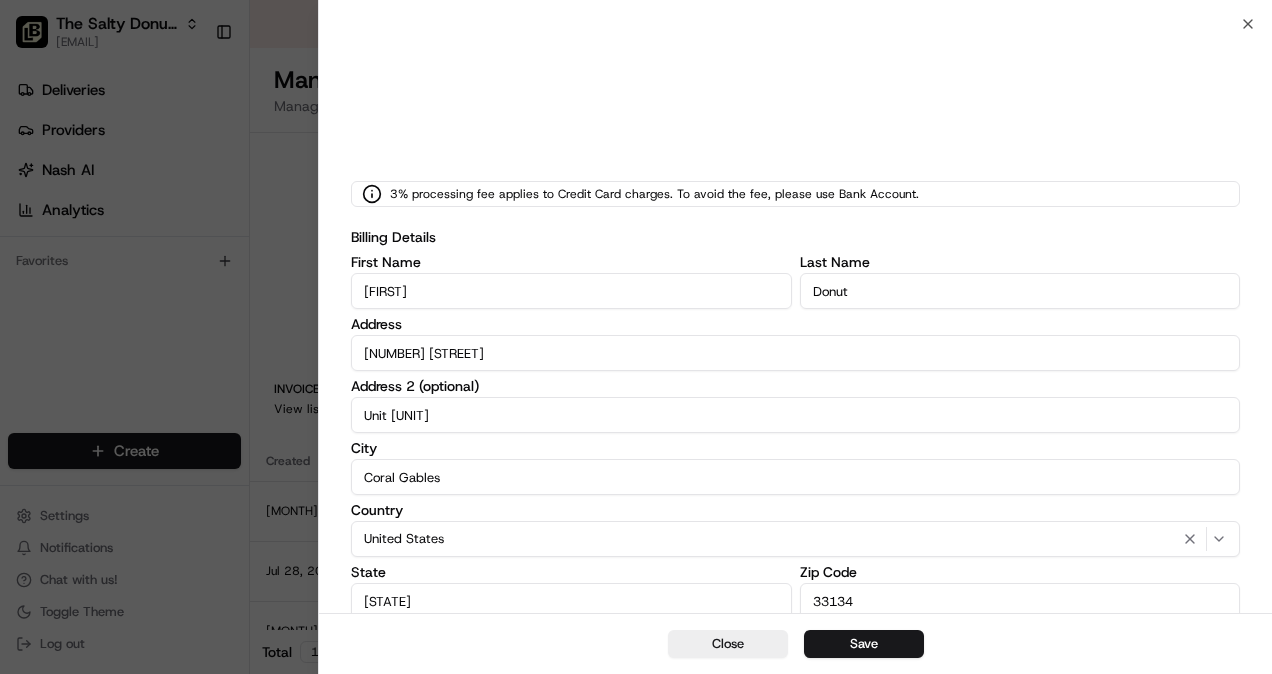 click on "3% processing fee applies to Credit Card charges. To avoid the fee, please use Bank Account. Billing Details First Name [FIRST] Last Name [LAST] Address [NUMBER] [STREET] Address 2 (optional) Unit [UNIT] City [CITY] Country [COUNTRY] State [STATE] Zip Code [ZIP] Email [EMAIL] Phone Number US +61[COUNTRY] +1[COUNTRY] +81[COUNTRY] +64[COUNTRY] +971[COUNTRY] +44[COUNTRY] +1[COUNTRY] +93[COUNTRY] +358[COUNTRY] +355[COUNTRY] +213[COUNTRY] +1[COUNTRY] +376[COUNTRY] +244[COUNTRY] +1[COUNTRY] +1[COUNTRY] +54[COUNTRY] +374[COUNTRY] +297[COUNTRY] +247[COUNTRY] +43[COUNTRY] +994[COUNTRY] +1[COUNTRY] +973[COUNTRY] +880[COUNTRY] +1[COUNTRY] +375[COUNTRY] +32[COUNTRY] +501[COUNTRY] +229[COUNTRY] +1[COUNTRY]" at bounding box center (795, 533) 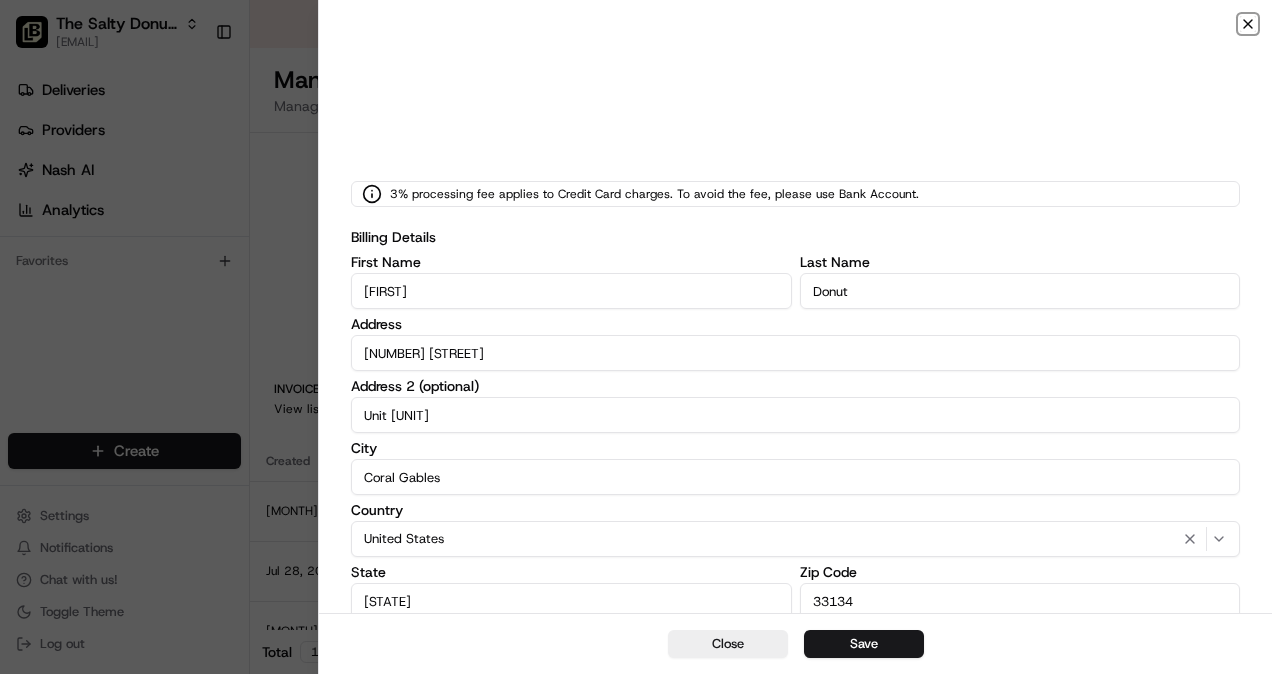 click 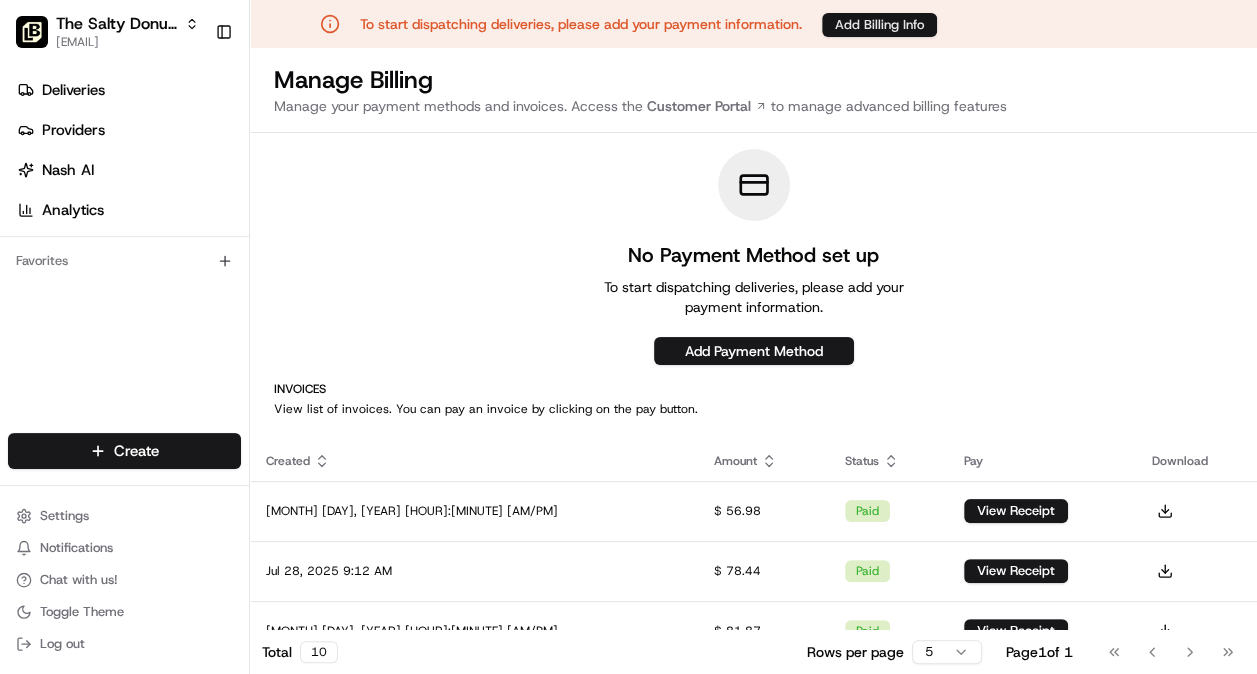 click on "Add Billing Info" at bounding box center [879, 25] 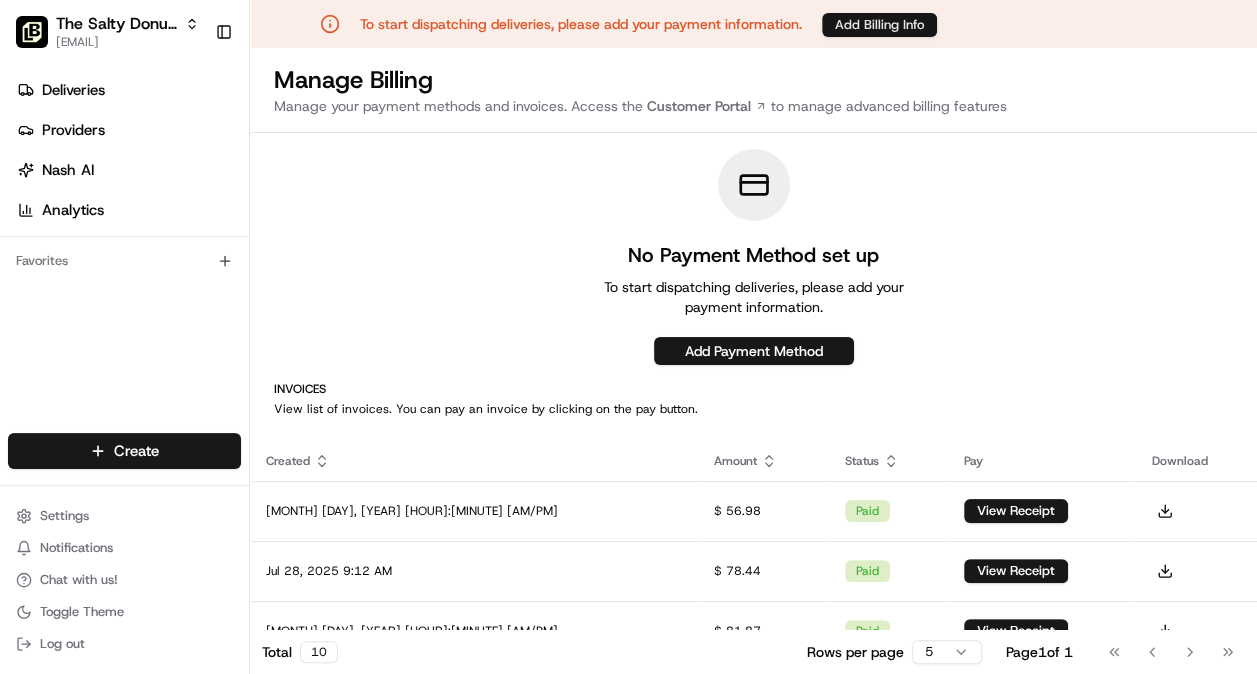 click on "Add Billing Info" at bounding box center (879, 25) 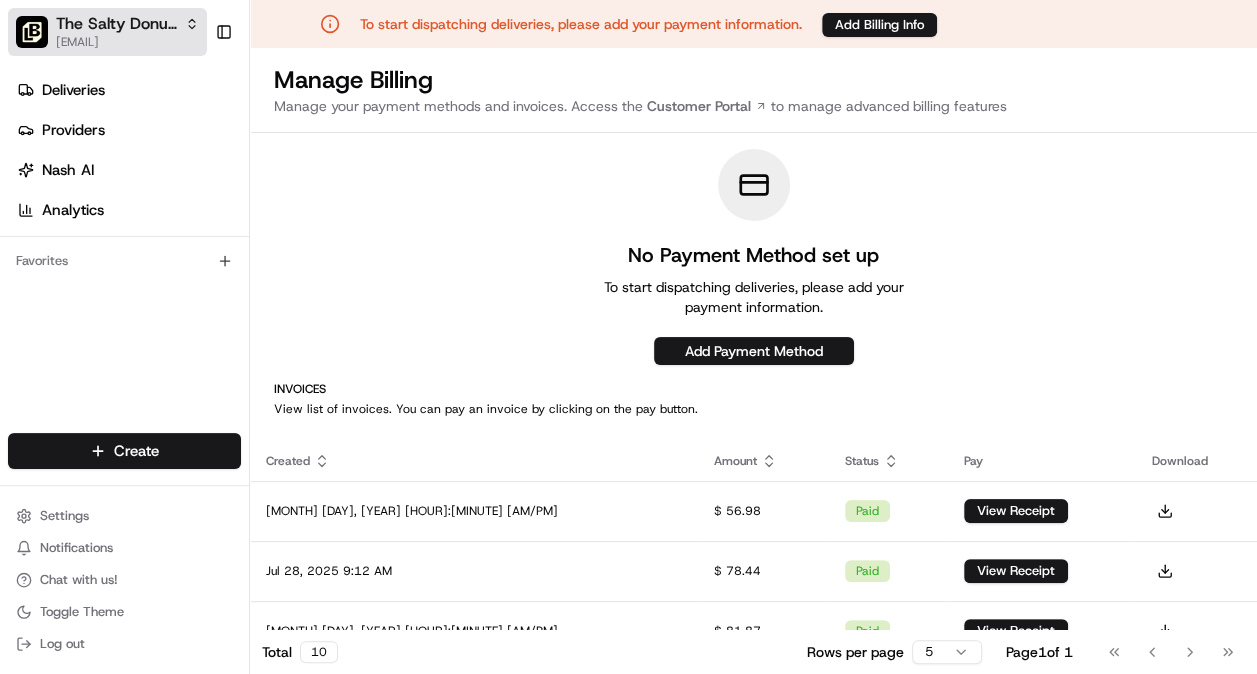 click 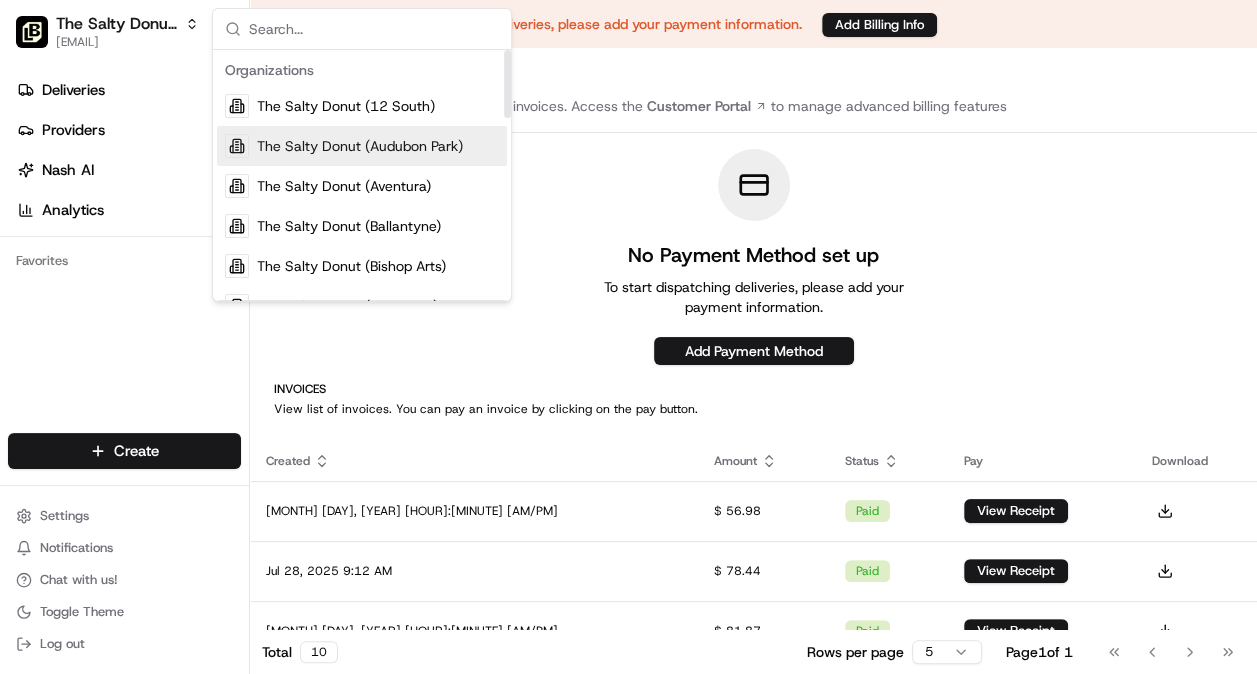 click on "The Salty Donut (Audubon Park)" at bounding box center (360, 146) 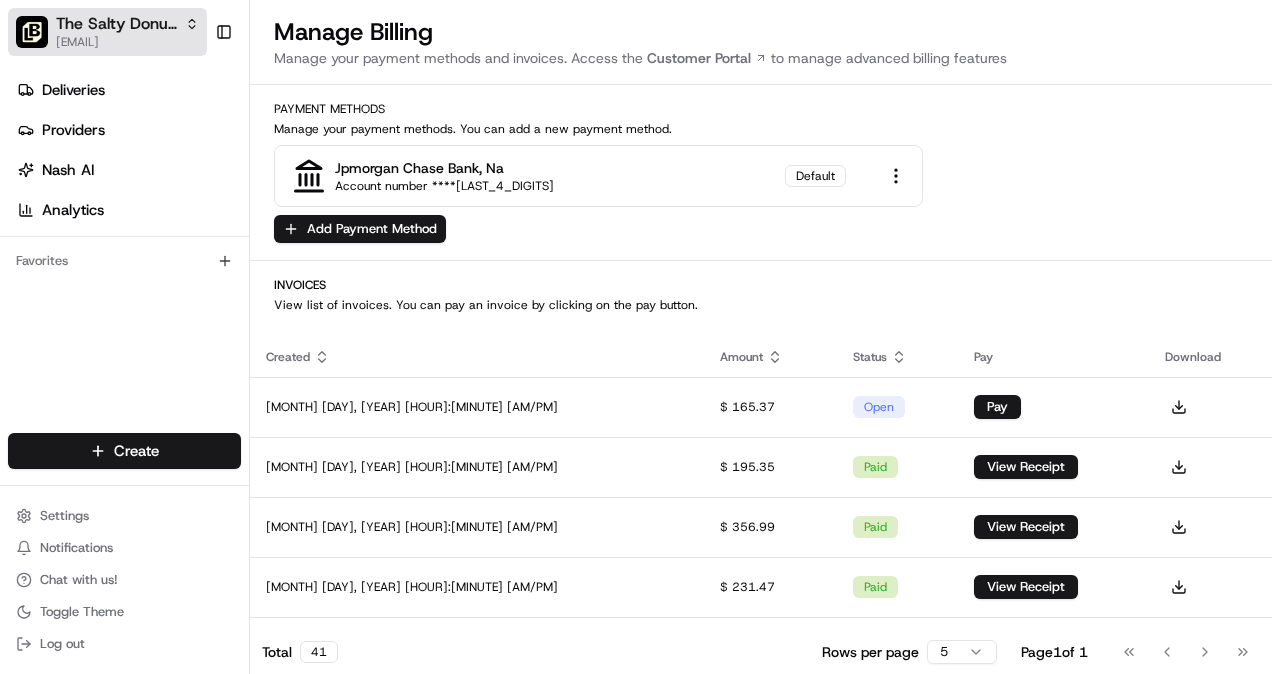 click 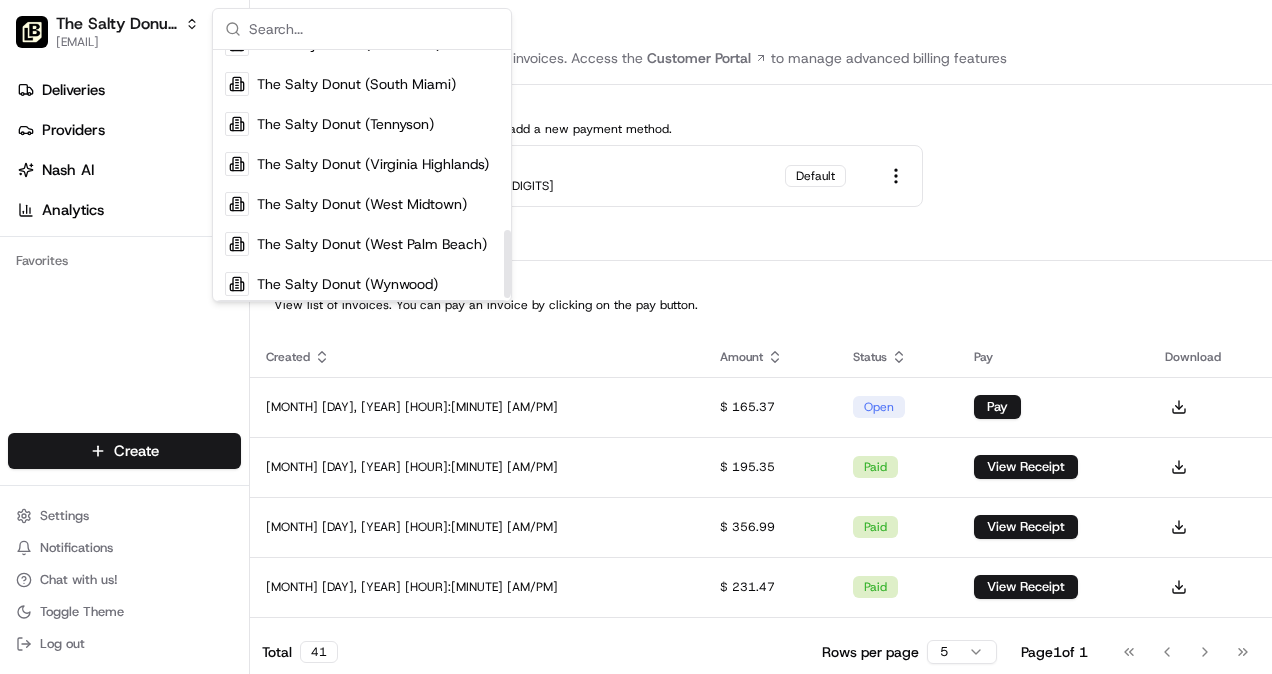 scroll, scrollTop: 670, scrollLeft: 0, axis: vertical 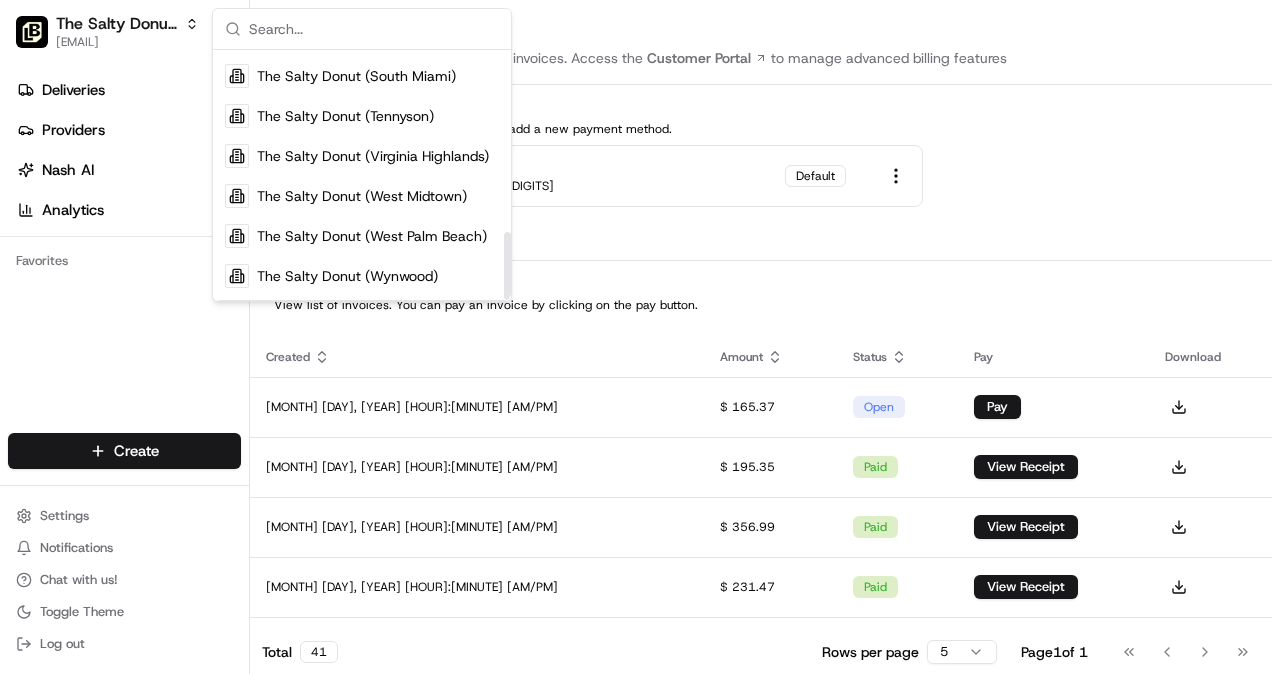 drag, startPoint x: 504, startPoint y: 93, endPoint x: 510, endPoint y: 282, distance: 189.09521 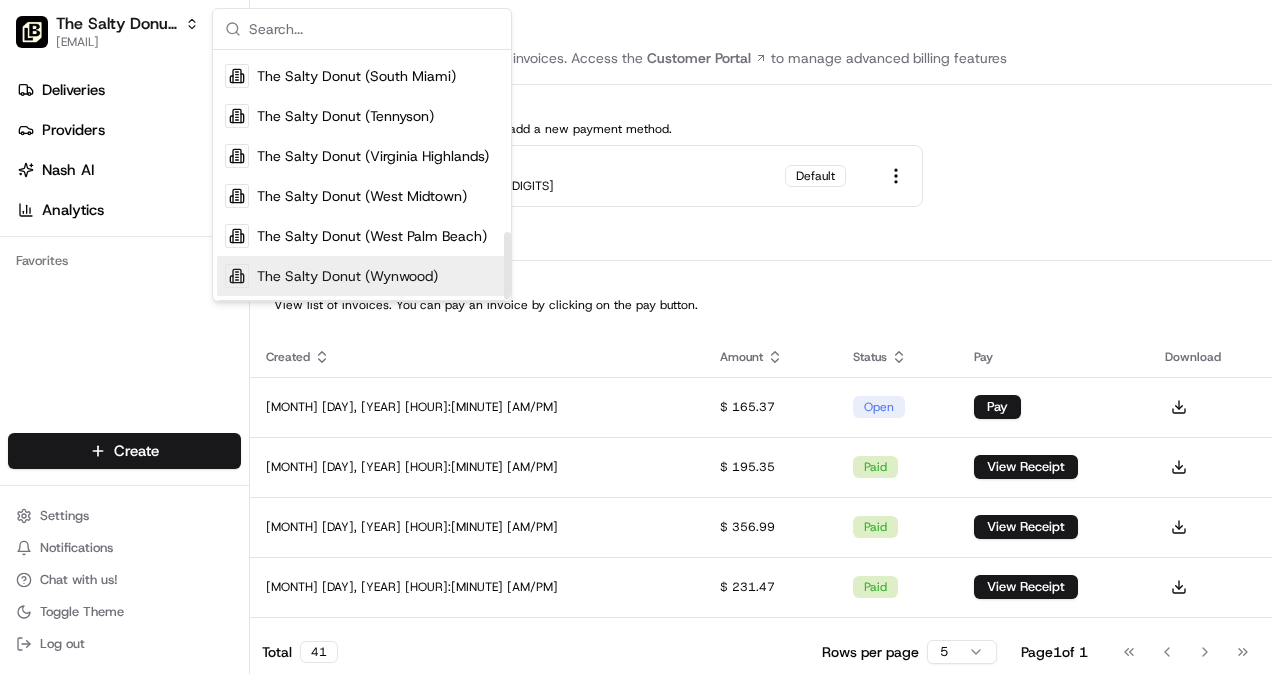 click on "The Salty Donut (Wynwood)" at bounding box center (362, 276) 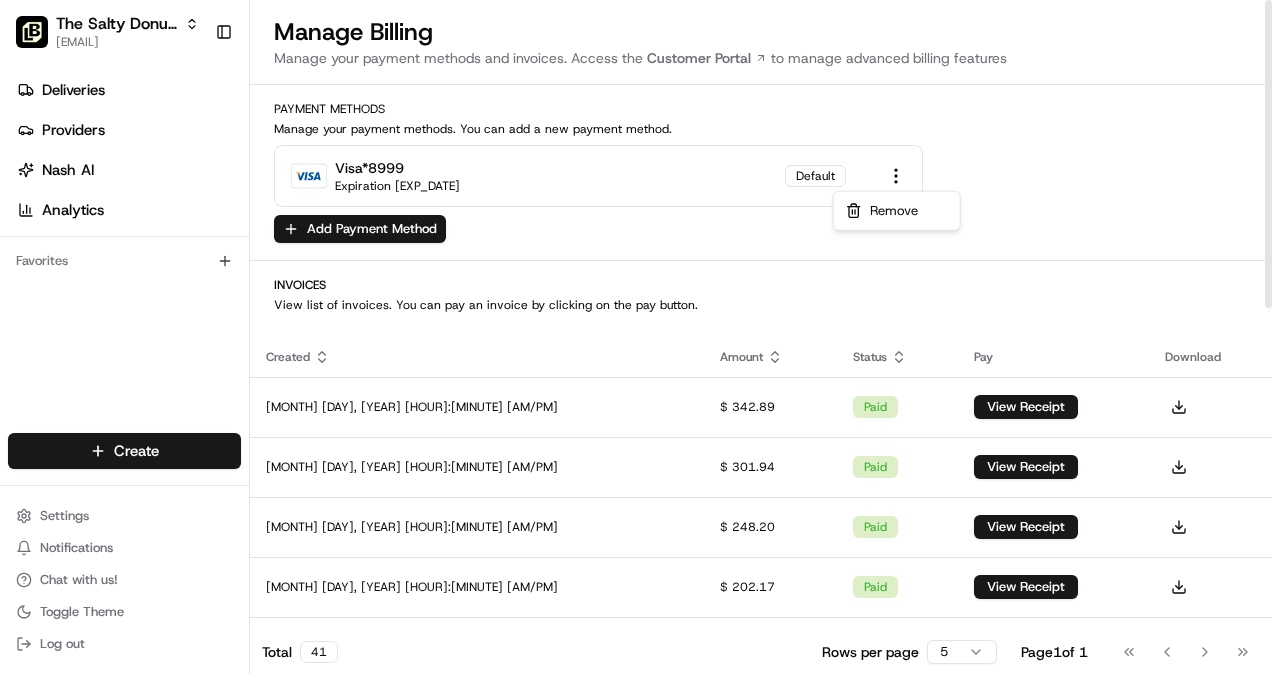click on "The Salty Donut (Wynwood) [EMAIL] Toggle Sidebar Deliveries Providers Nash AI Analytics Favorites Main Menu Members & Organization Organization Users Roles Preferences Customization Tracking Orchestration Automations Locations Pickup Locations Dropoff Locations Billing Billing Refund Requests Integrations Notification Triggers Webhooks API Keys Request Logs Create Settings Notifications Chat with us! Toggle Theme Log out Manage Billing Manage your payment methods and invoices. Access the Customer Portal to manage advanced billing features Payment Methods Manage your payment methods. You can add a new payment method. visa *[LAST_4_DIGITS] Expiration [EXP_DATE] Default Add Payment Method Invoices View list of invoices. You can pay an invoice by clicking on the pay button. Created Amount Status Pay Download [MONTH] [DAY], [YEAR] [HOUR]:[MINUTE] [AM/PM] $ [AMOUNT] paid View Receipt [MONTH] [DAY], [YEAR] [HOUR]:[MINUTE] [AM/PM] $ [AMOUNT] paid View Receipt [MONTH] [DAY], [YEAR] [HOUR]:[MINUTE] [AM/PM] $ [AMOUNT] paid View Receipt [MONTH] [DAY], [YEAR] [HOUR]:[MINUTE] [AM/PM] $ [AMOUNT] paid" at bounding box center (636, 337) 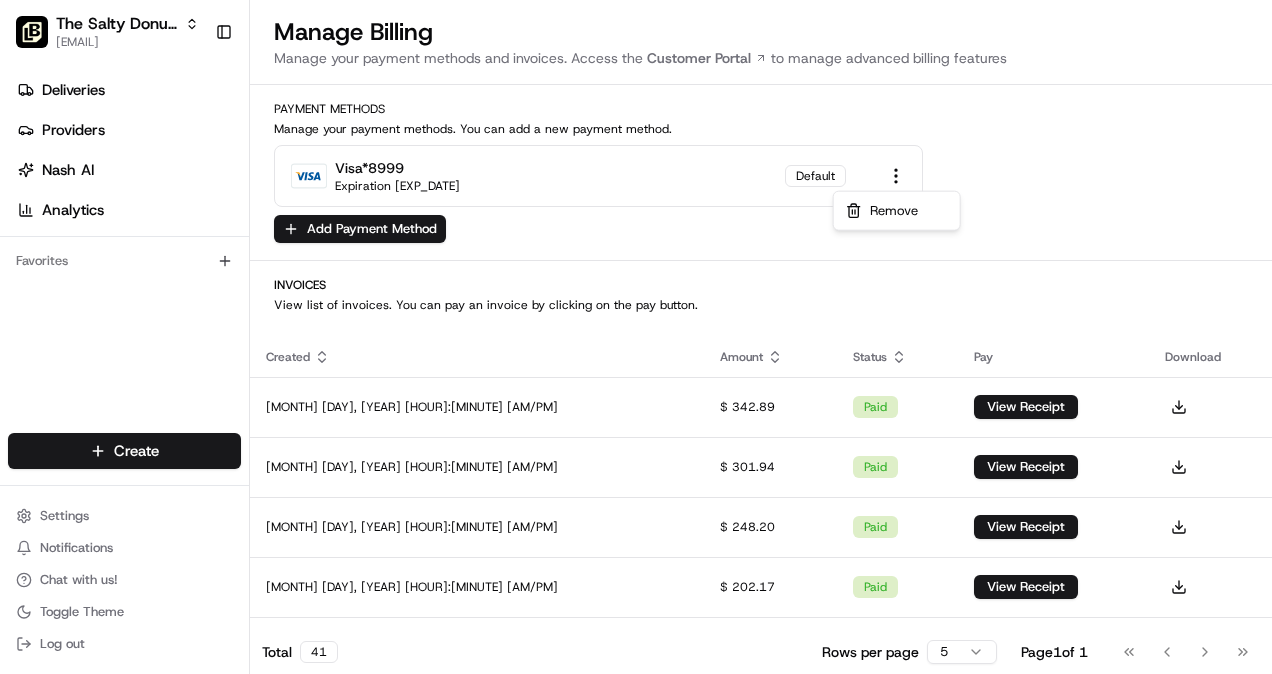 click on "The Salty Donut (Wynwood) [EMAIL] Toggle Sidebar Deliveries Providers Nash AI Analytics Favorites Main Menu Members & Organization Organization Users Roles Preferences Customization Tracking Orchestration Automations Locations Pickup Locations Dropoff Locations Billing Billing Refund Requests Integrations Notification Triggers Webhooks API Keys Request Logs Create Settings Notifications Chat with us! Toggle Theme Log out Manage Billing Manage your payment methods and invoices. Access the Customer Portal to manage advanced billing features Payment Methods Manage your payment methods. You can add a new payment method. visa *[LAST_4_DIGITS] Expiration [EXP_DATE] Default Add Payment Method Invoices View list of invoices. You can pay an invoice by clicking on the pay button. Created Amount Status Pay Download [MONTH] [DAY], [YEAR] [HOUR]:[MINUTE] [AM/PM] $ [AMOUNT] paid View Receipt [MONTH] [DAY], [YEAR] [HOUR]:[MINUTE] [AM/PM] $ [AMOUNT] paid View Receipt [MONTH] [DAY], [YEAR] [HOUR]:[MINUTE] [AM/PM] $ [AMOUNT] paid View Receipt [MONTH] [DAY], [YEAR] [HOUR]:[MINUTE] [AM/PM] $ [AMOUNT] paid" at bounding box center (636, 337) 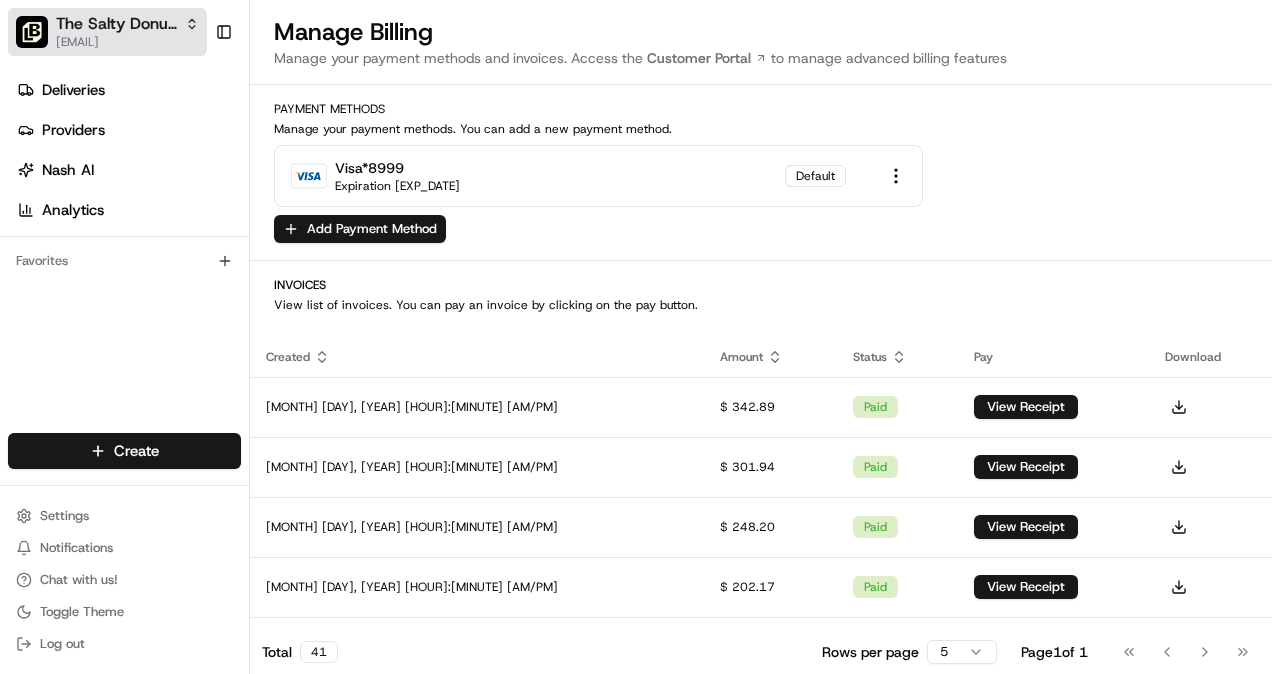 click 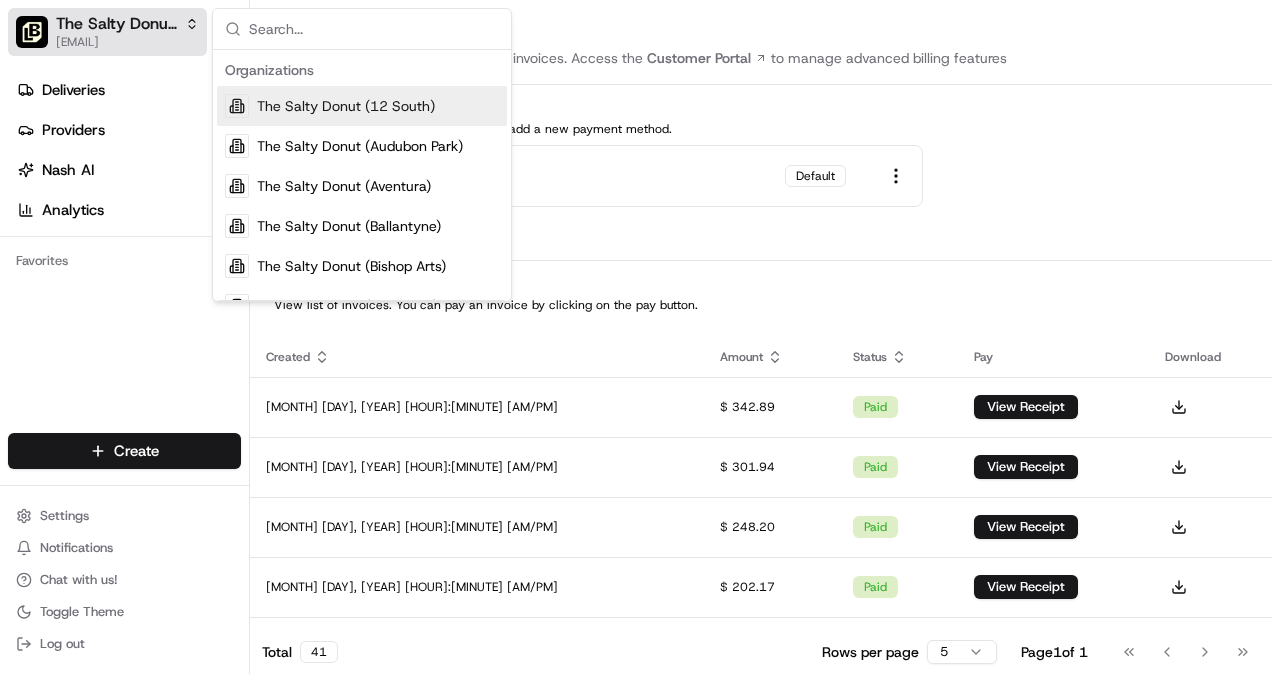 click on "The Salty Donut (Wynwood)" at bounding box center (116, 24) 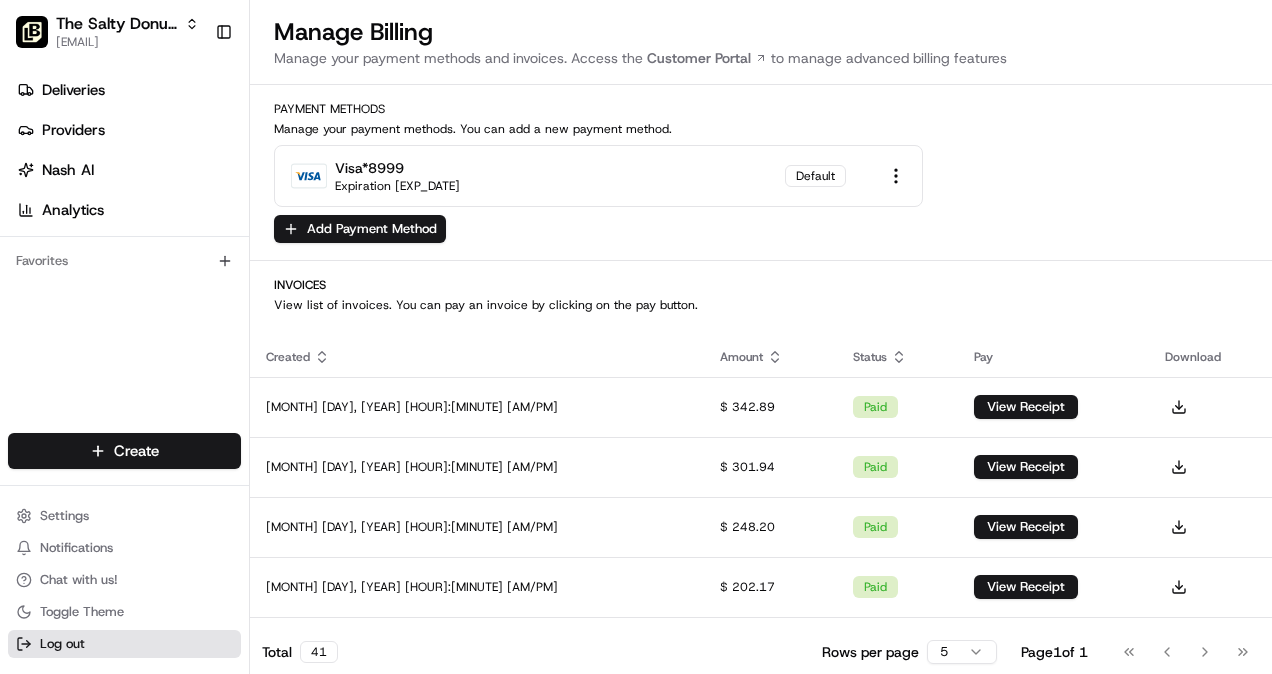 click on "Log out" at bounding box center (62, 644) 